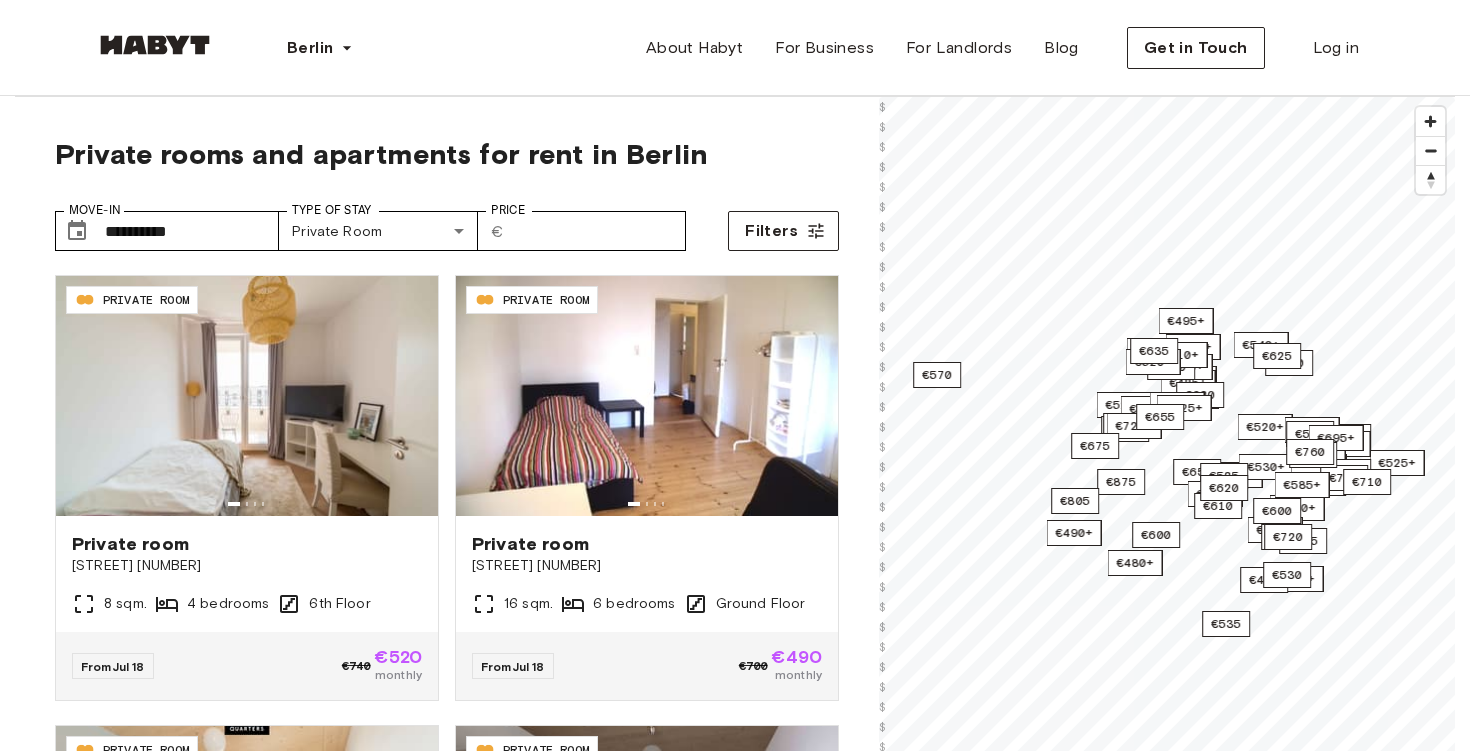 scroll, scrollTop: 0, scrollLeft: 0, axis: both 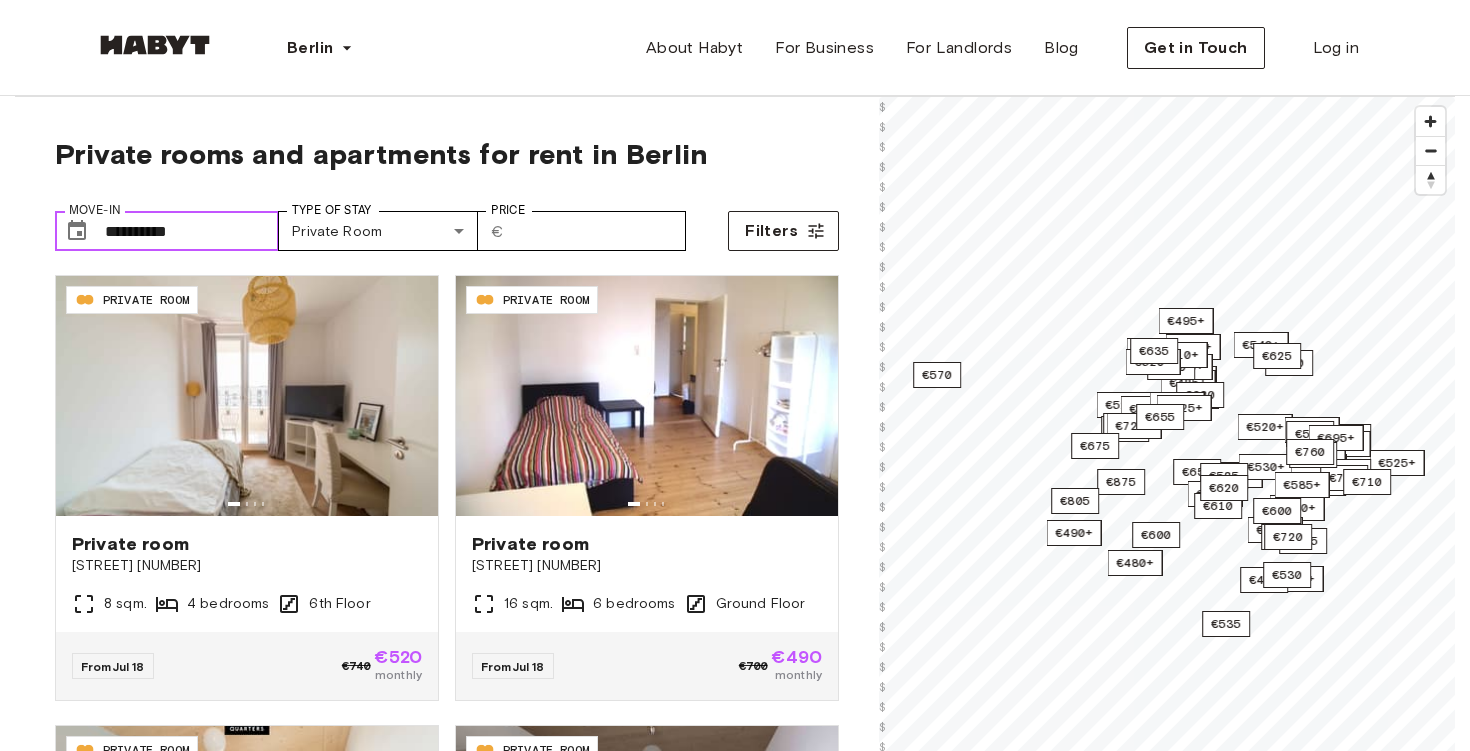 click on "**********" at bounding box center [192, 231] 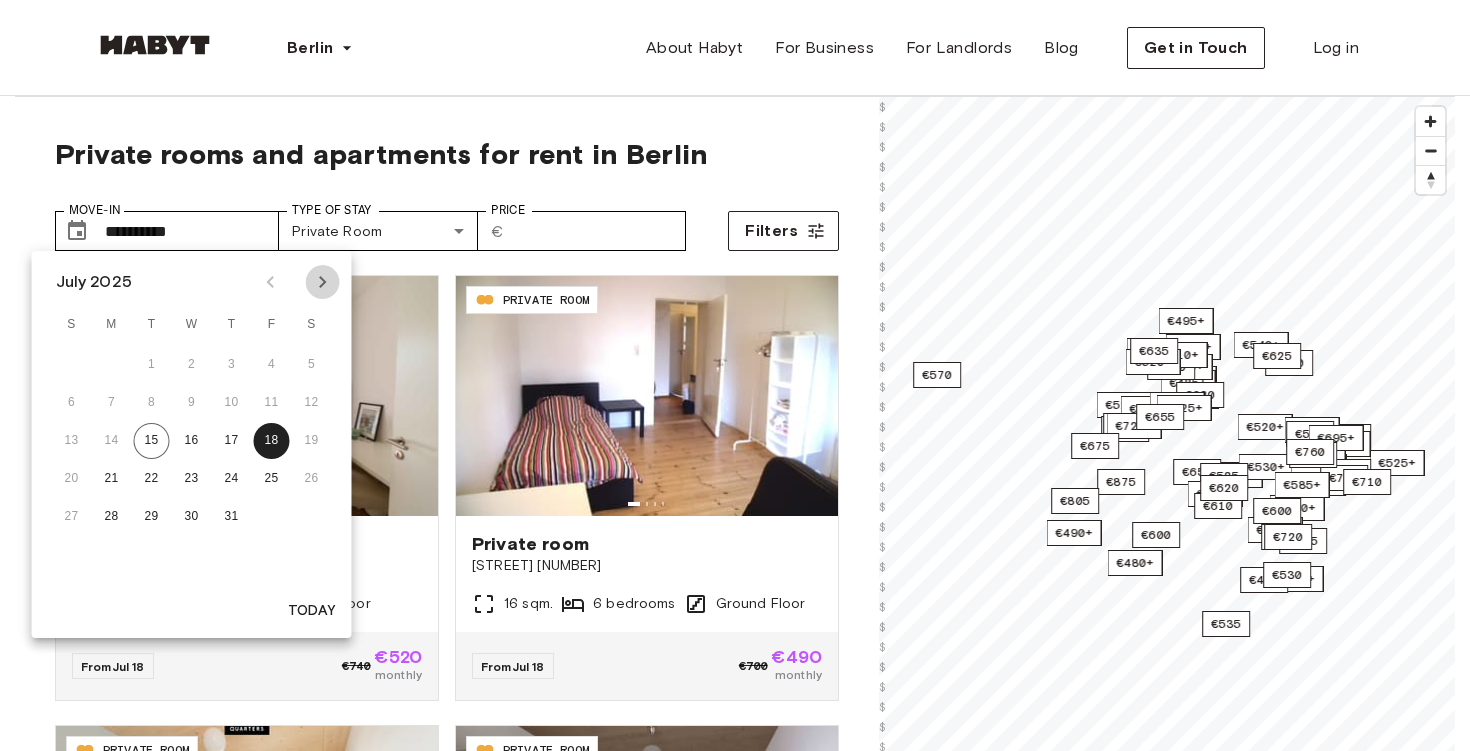 click 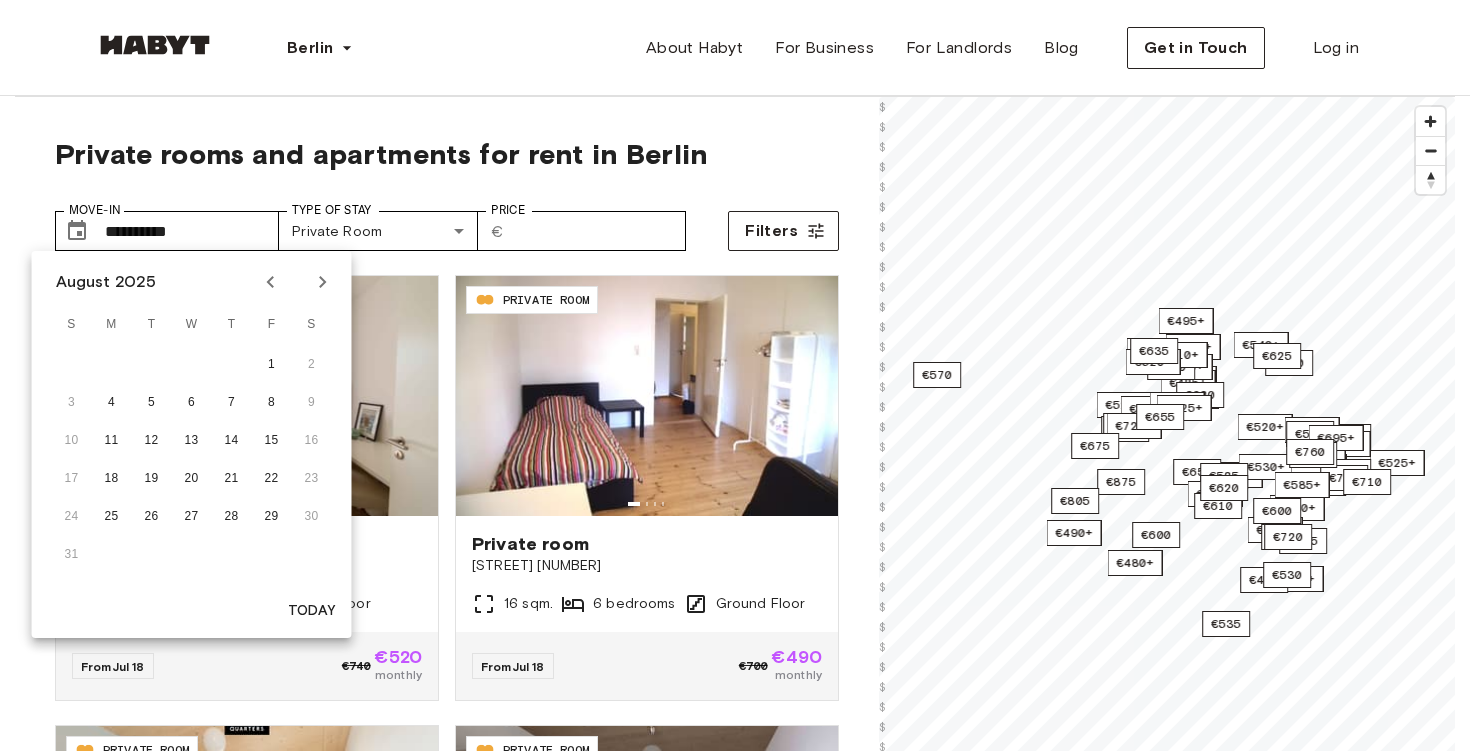 click 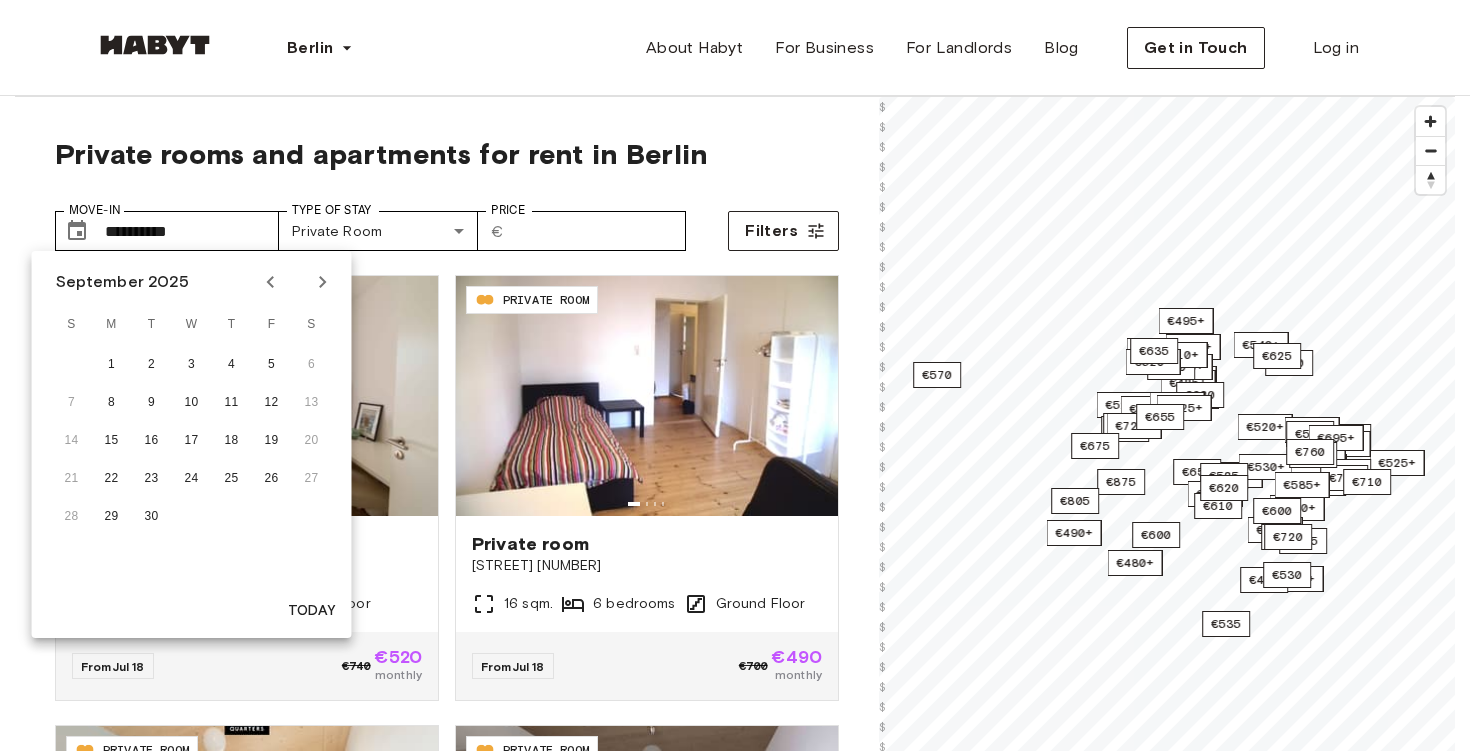 click 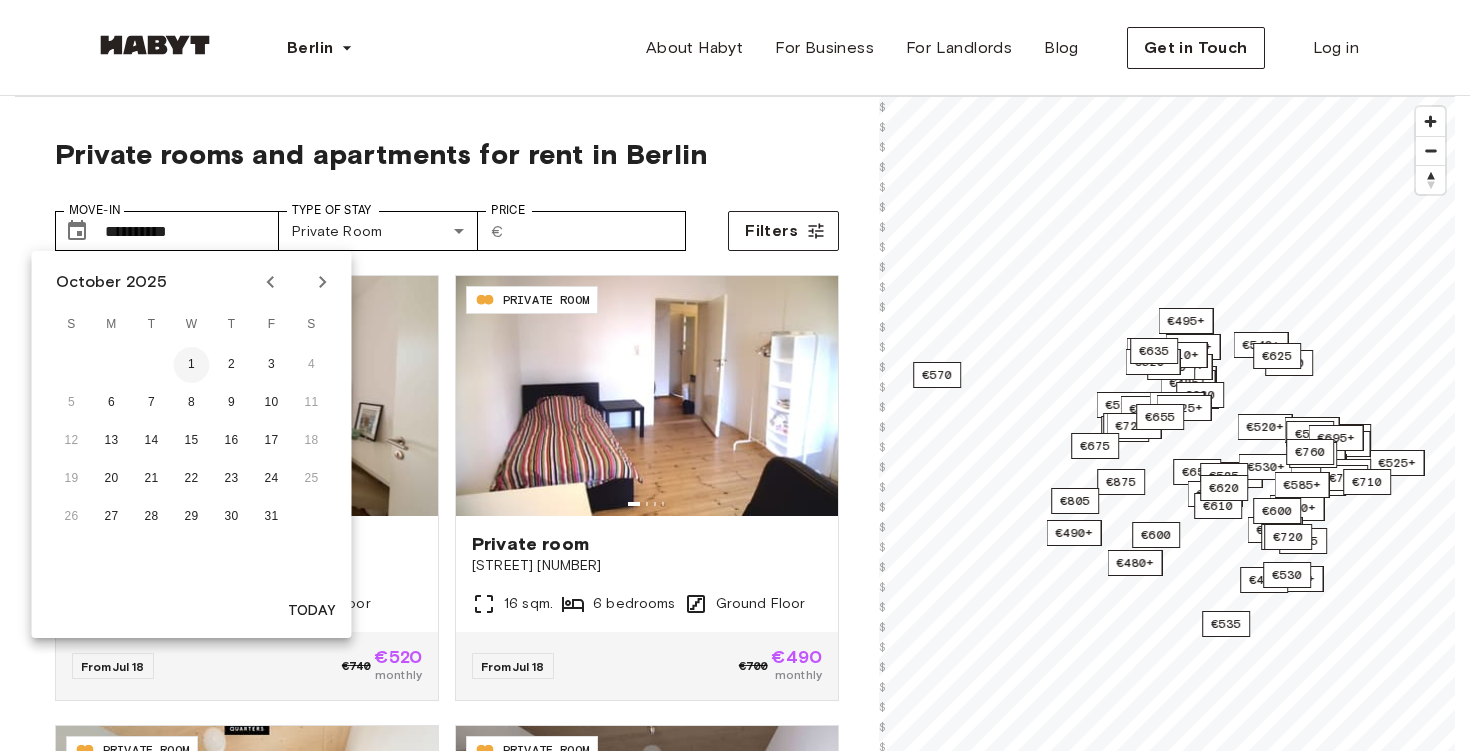 click on "1" at bounding box center [192, 365] 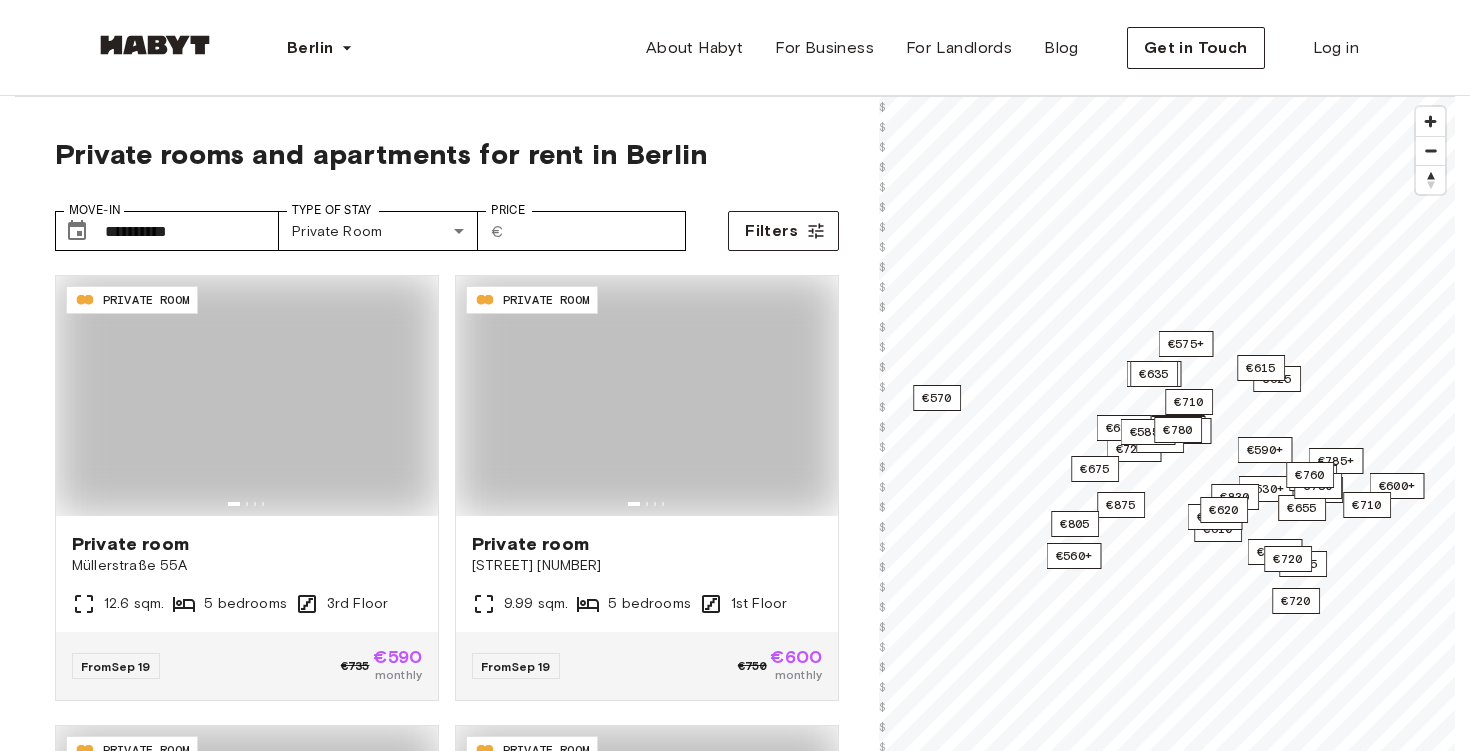 type on "**********" 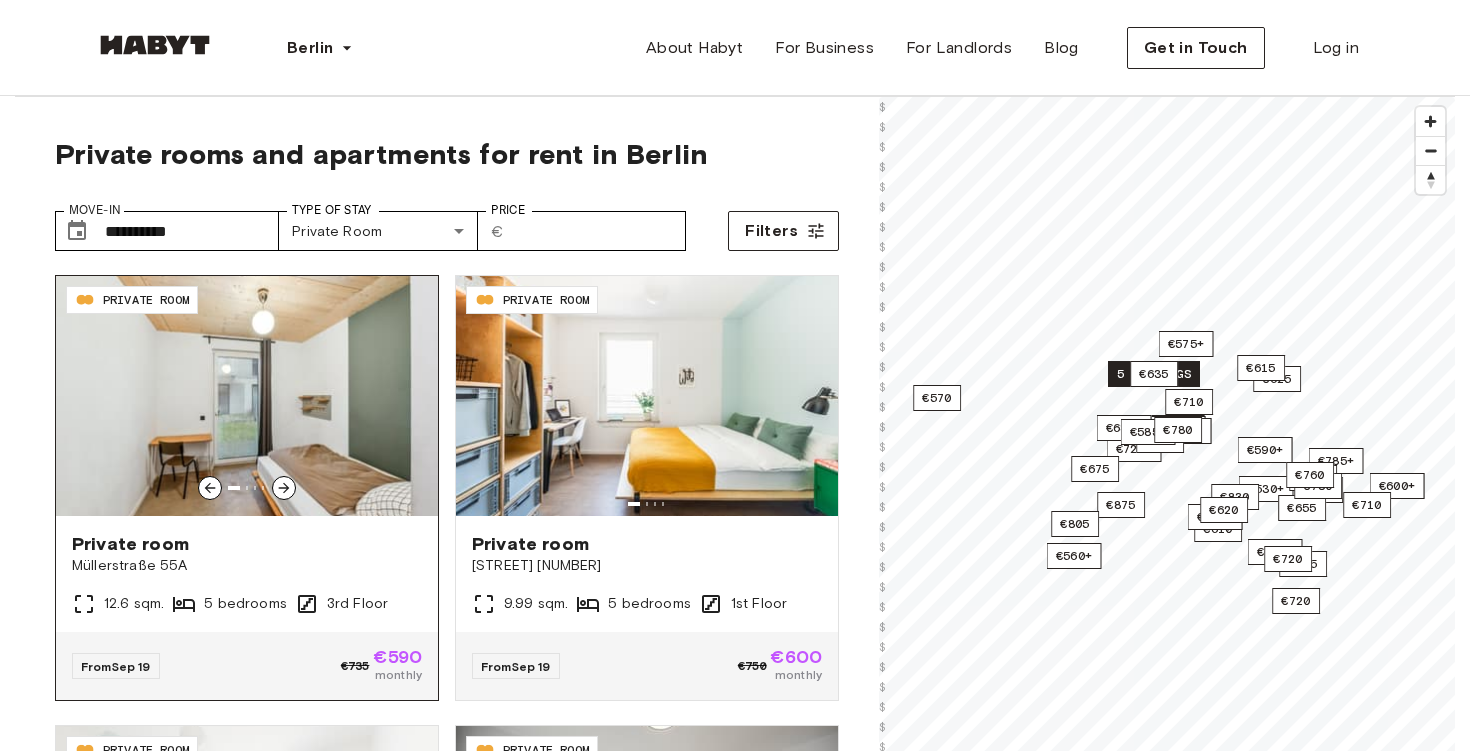 click 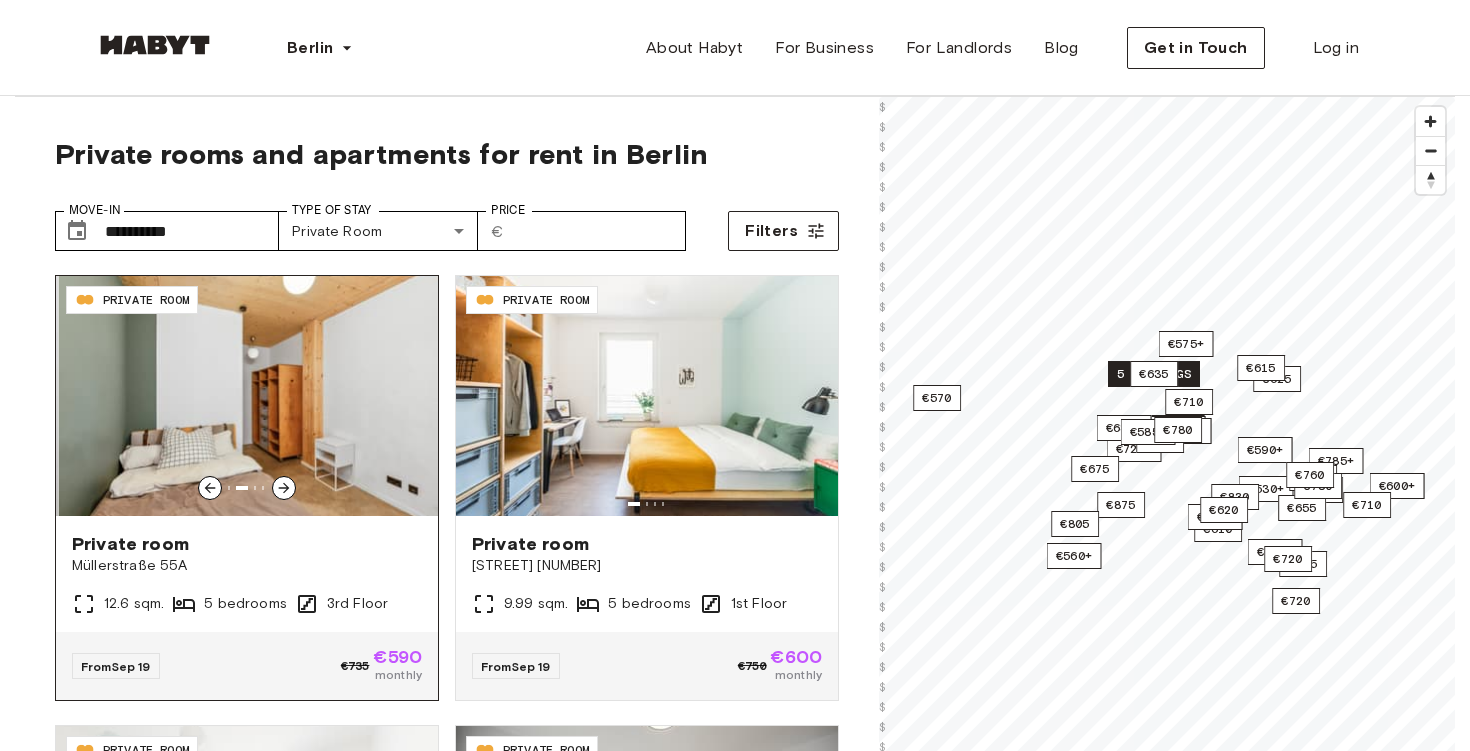 click 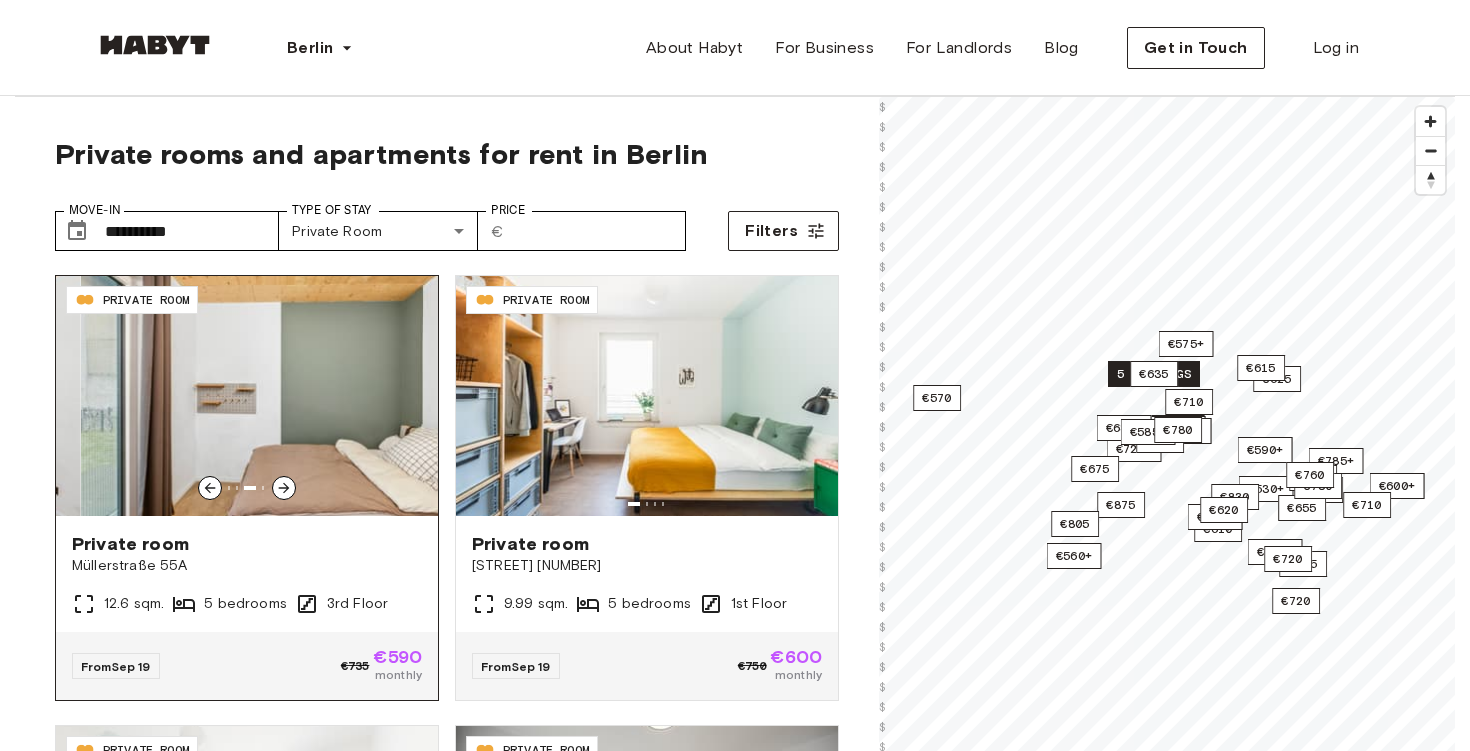 click 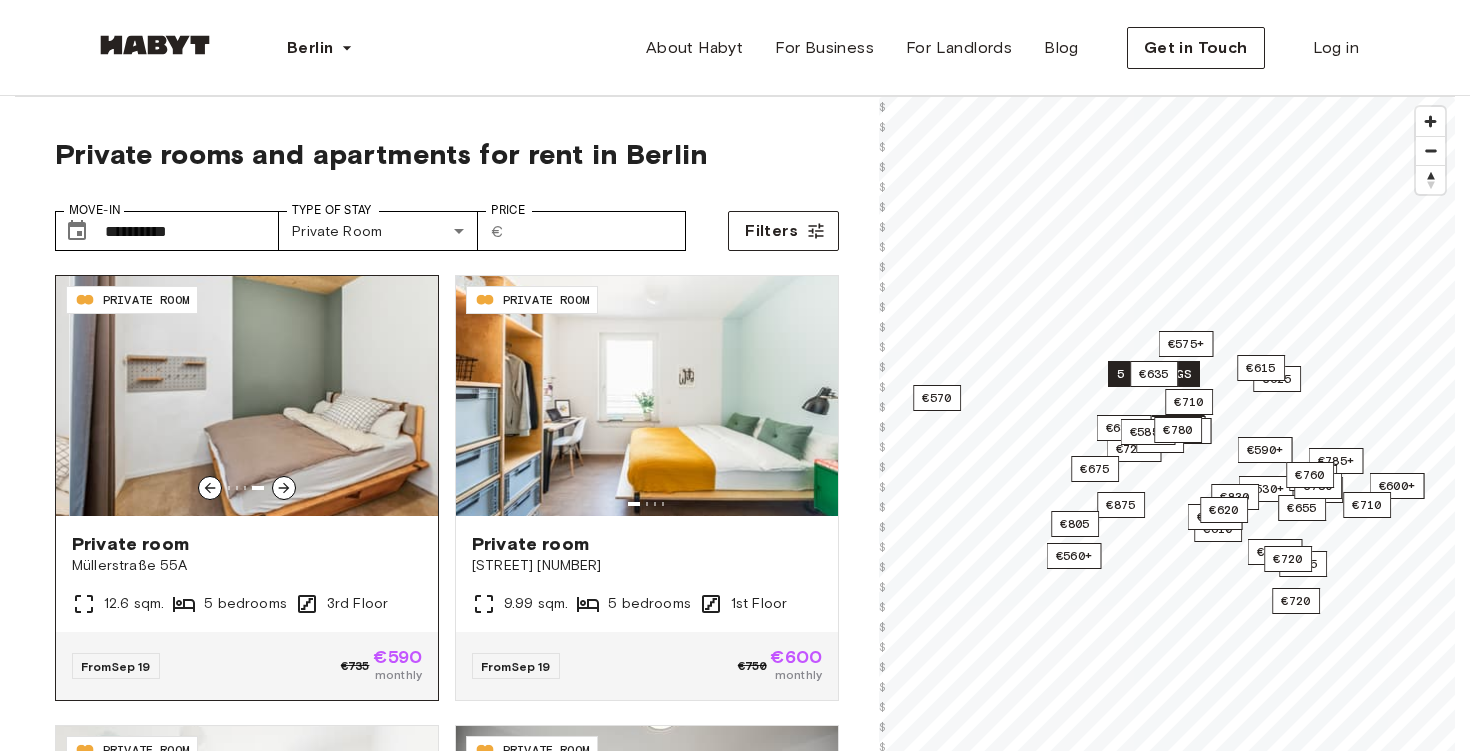 click 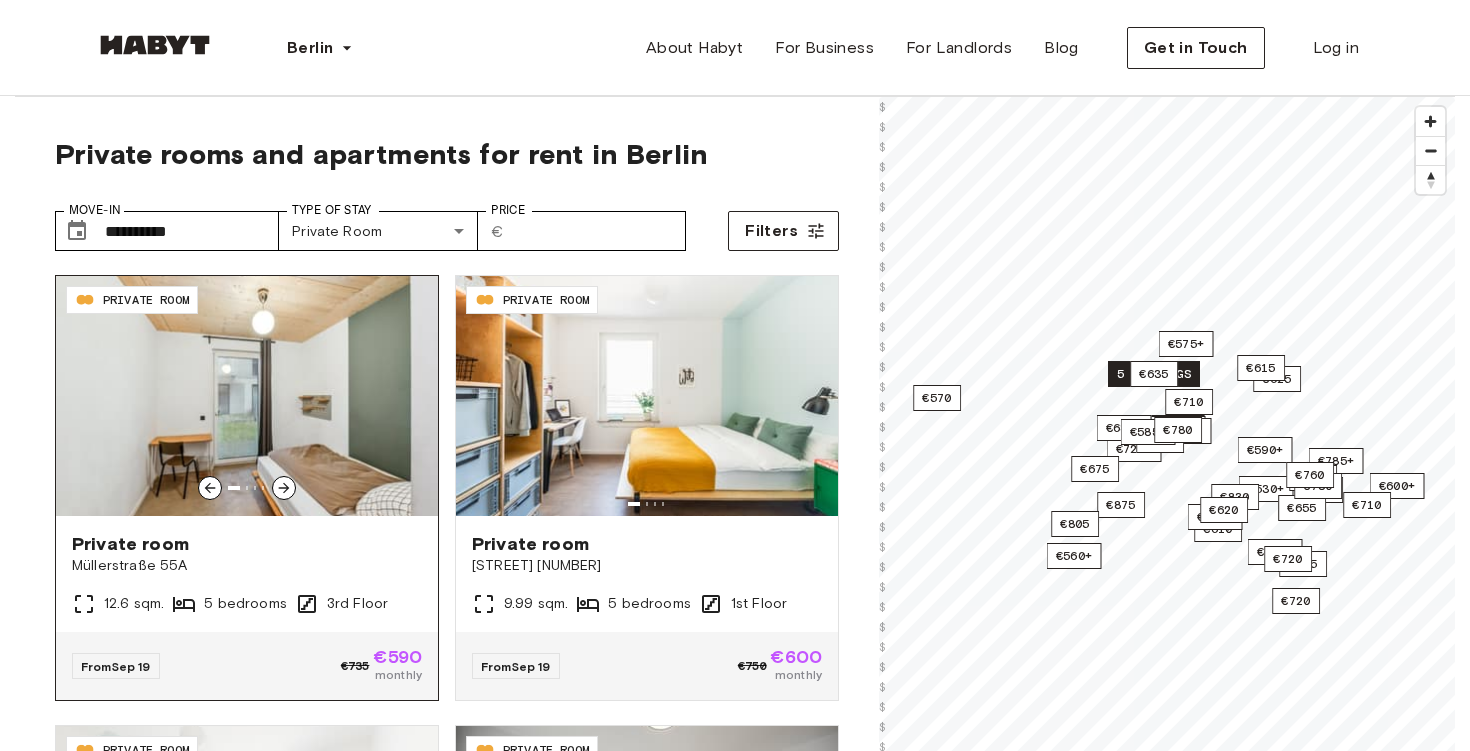 click 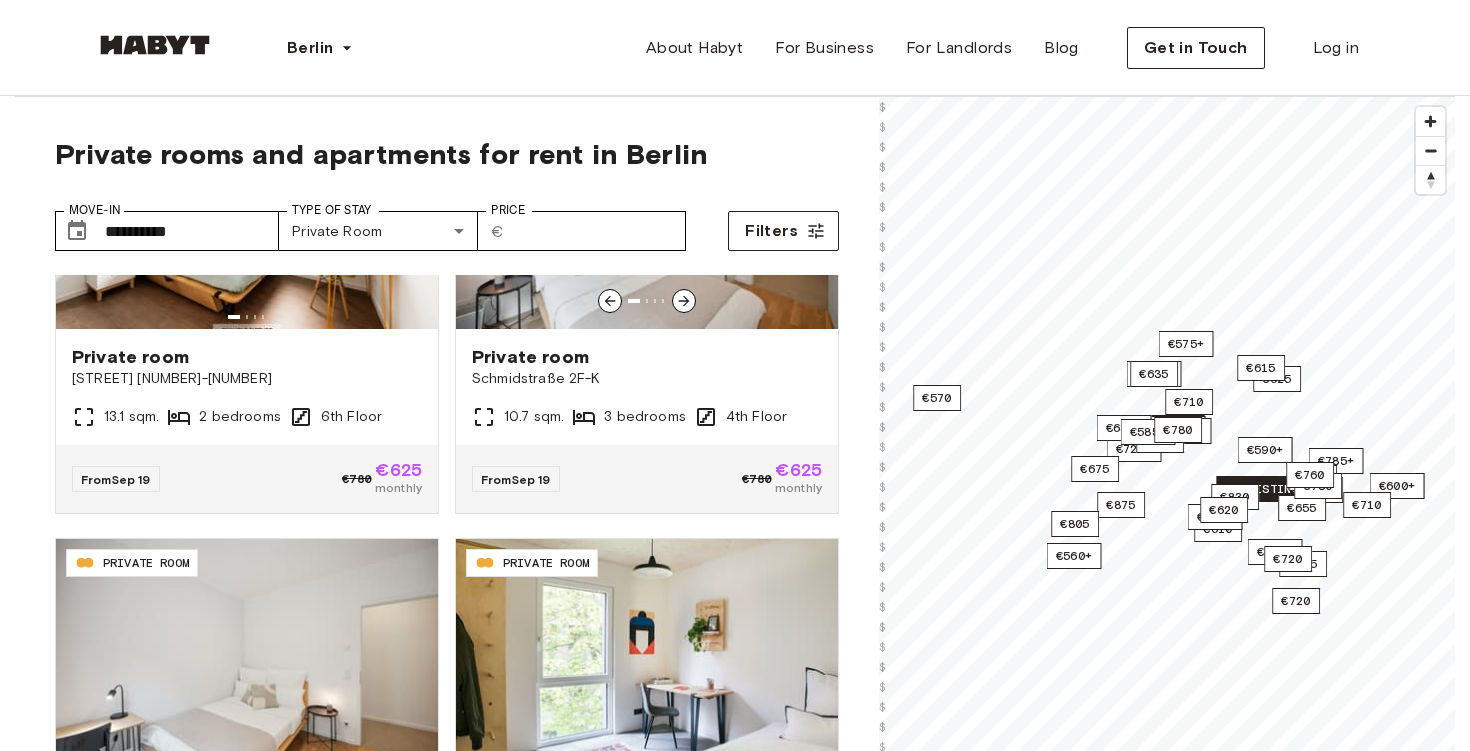 scroll, scrollTop: 648, scrollLeft: 0, axis: vertical 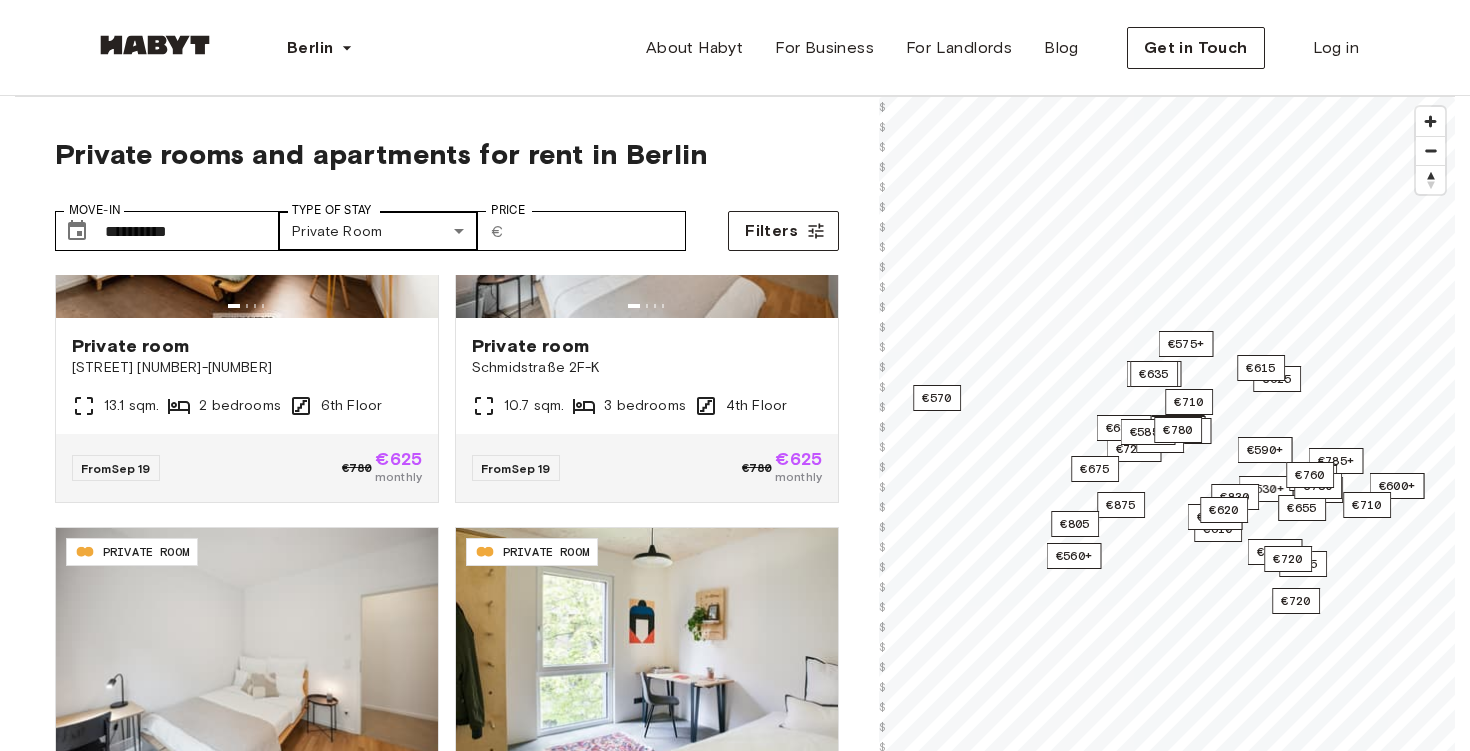 click on "**********" at bounding box center (735, 2383) 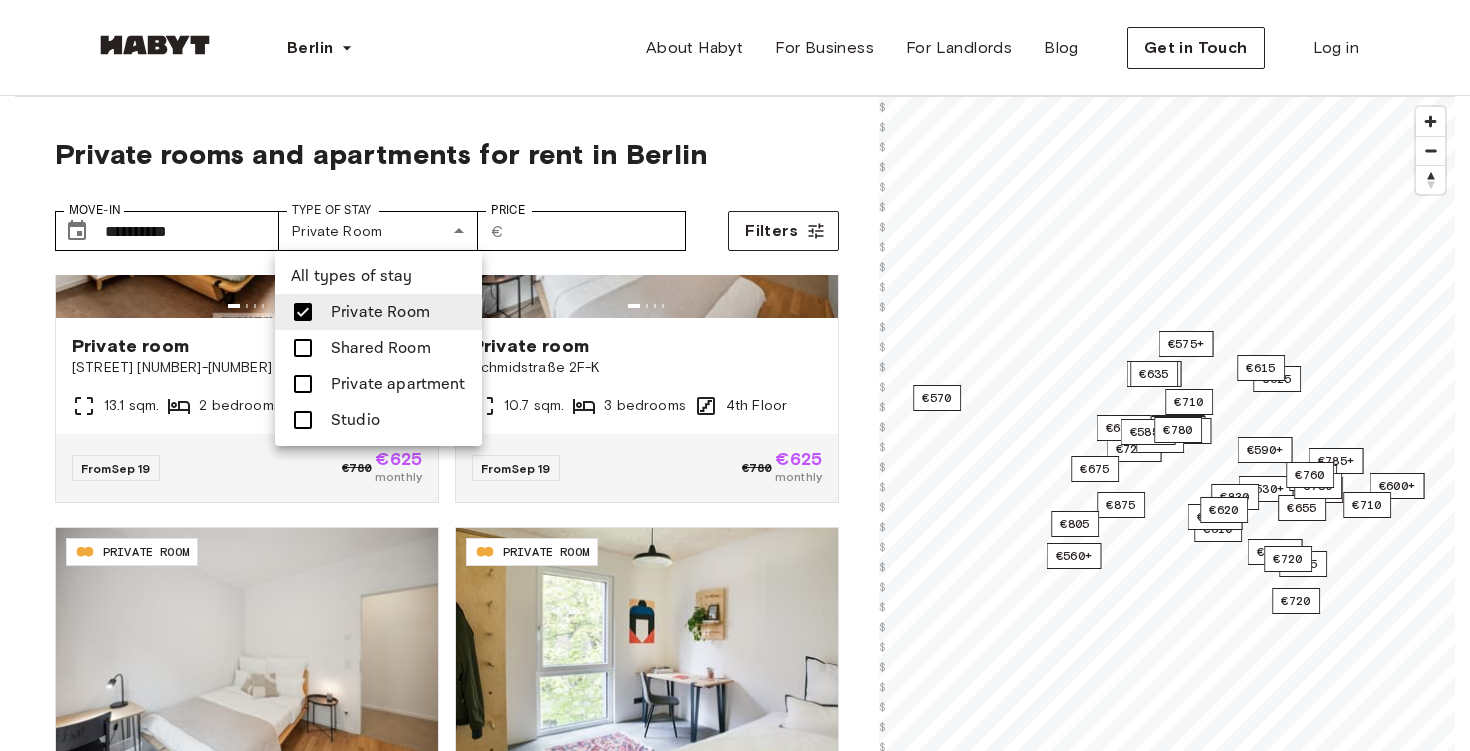 click at bounding box center (303, 312) 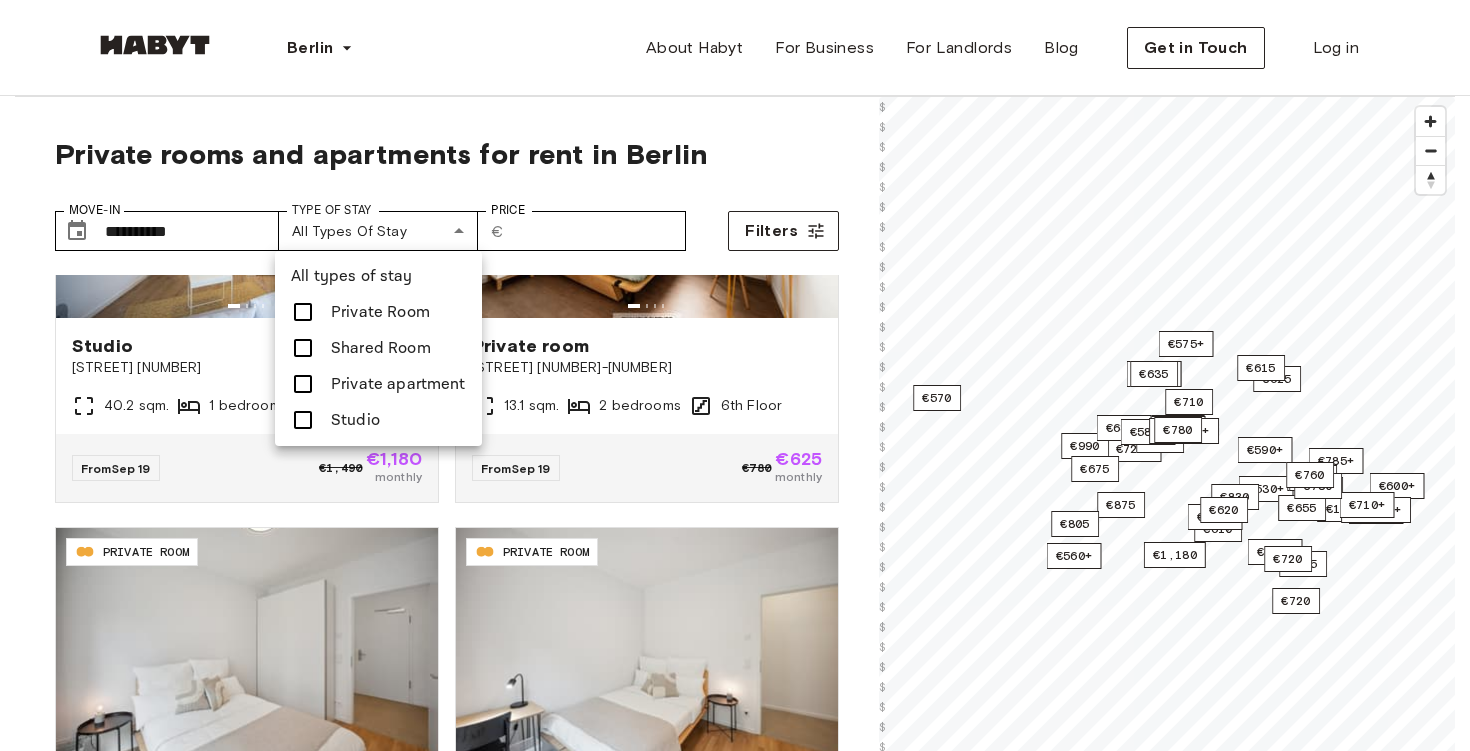 click at bounding box center (303, 384) 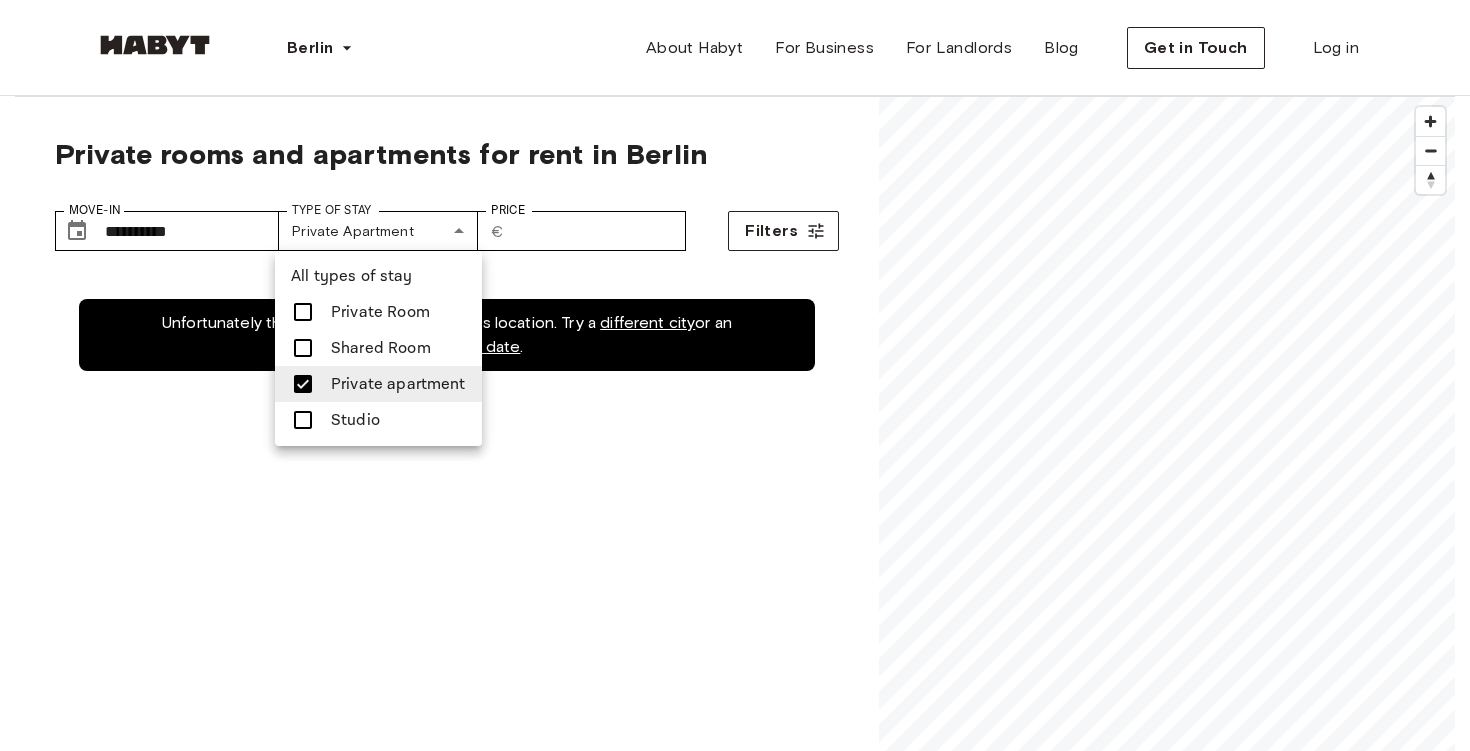 scroll, scrollTop: 0, scrollLeft: 0, axis: both 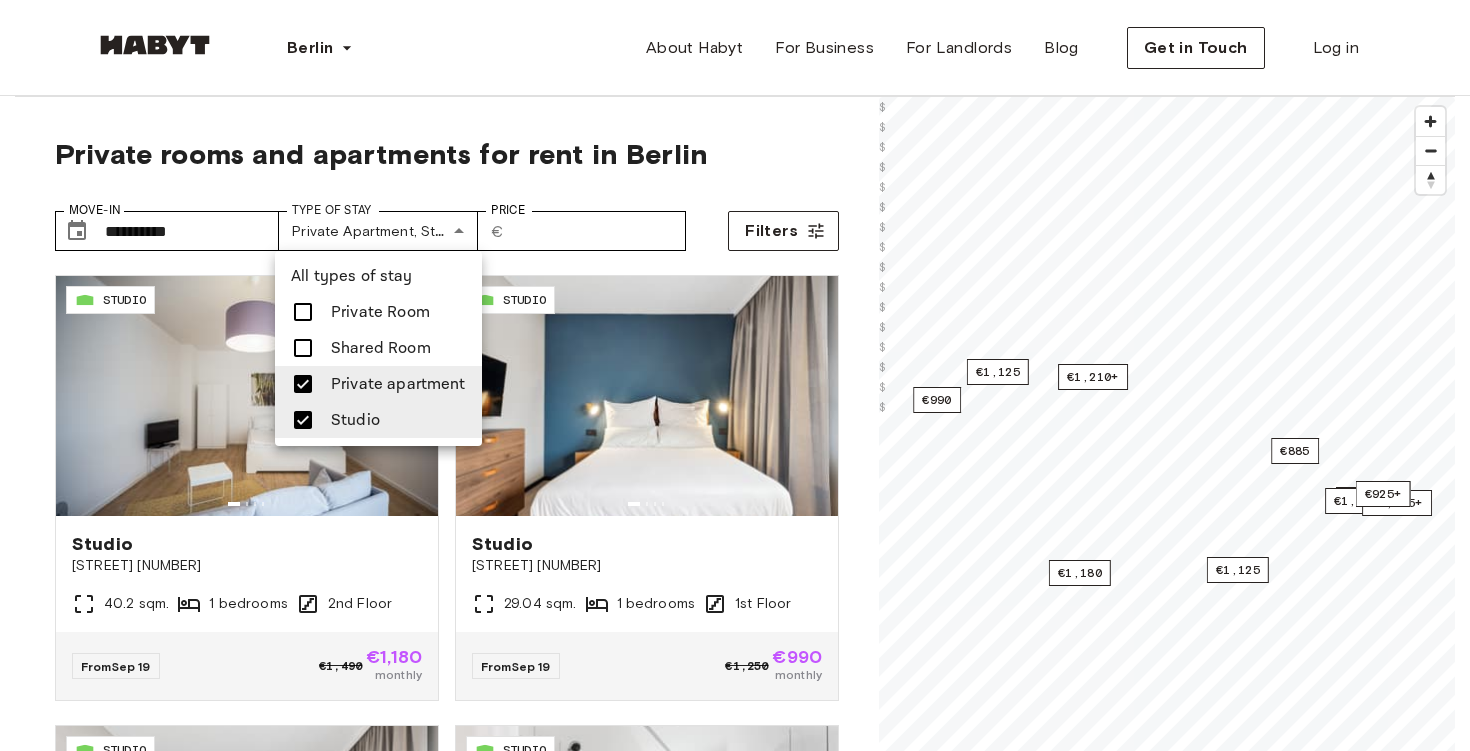 click at bounding box center (735, 375) 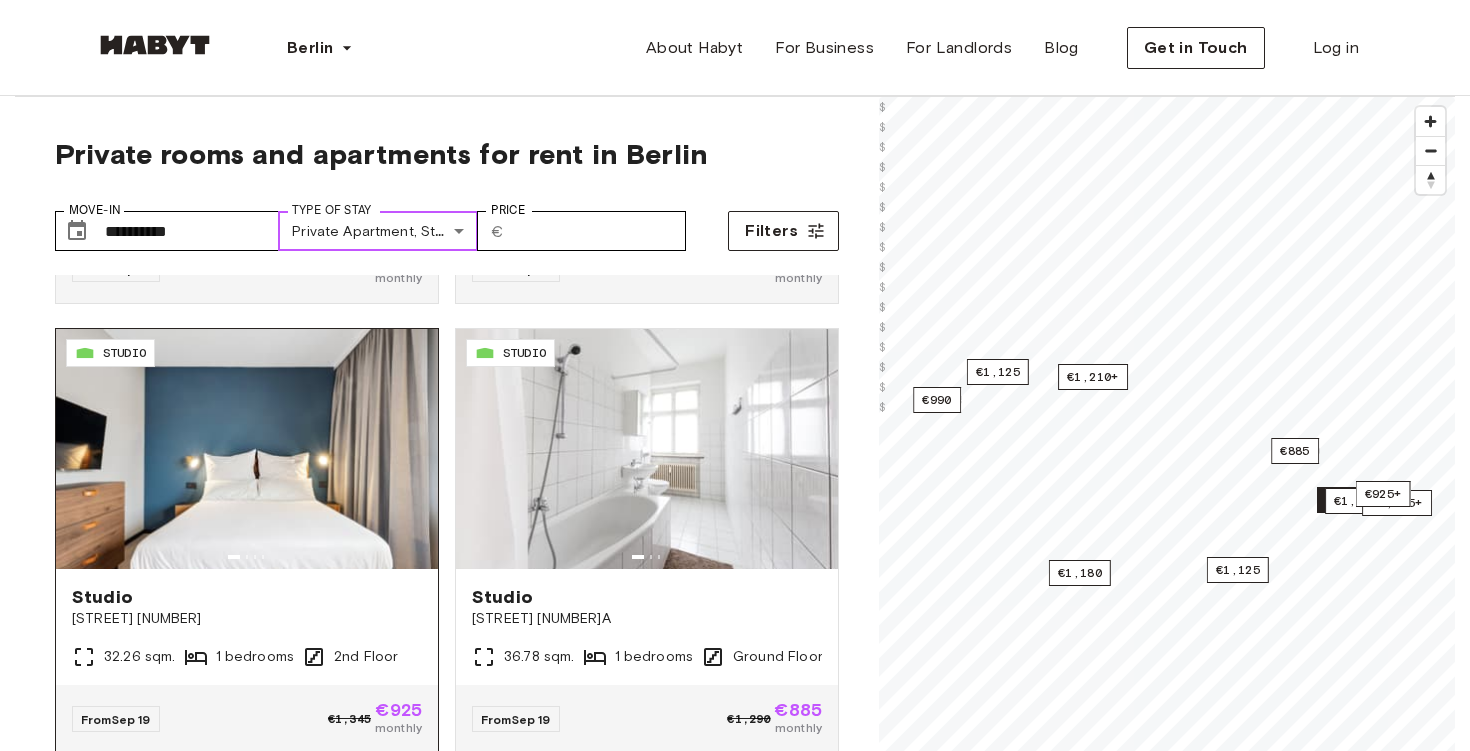 scroll, scrollTop: 0, scrollLeft: 0, axis: both 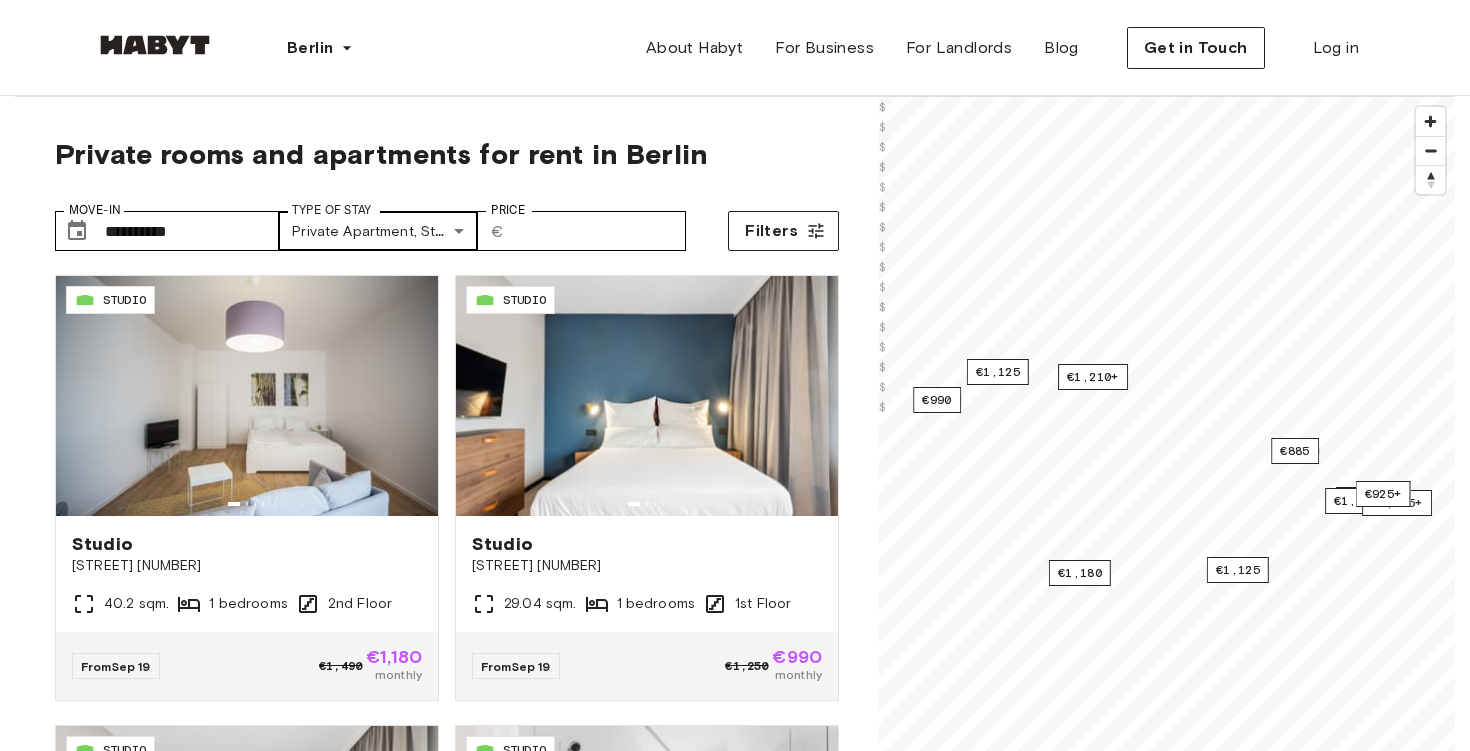 click on "**********" at bounding box center [735, 2383] 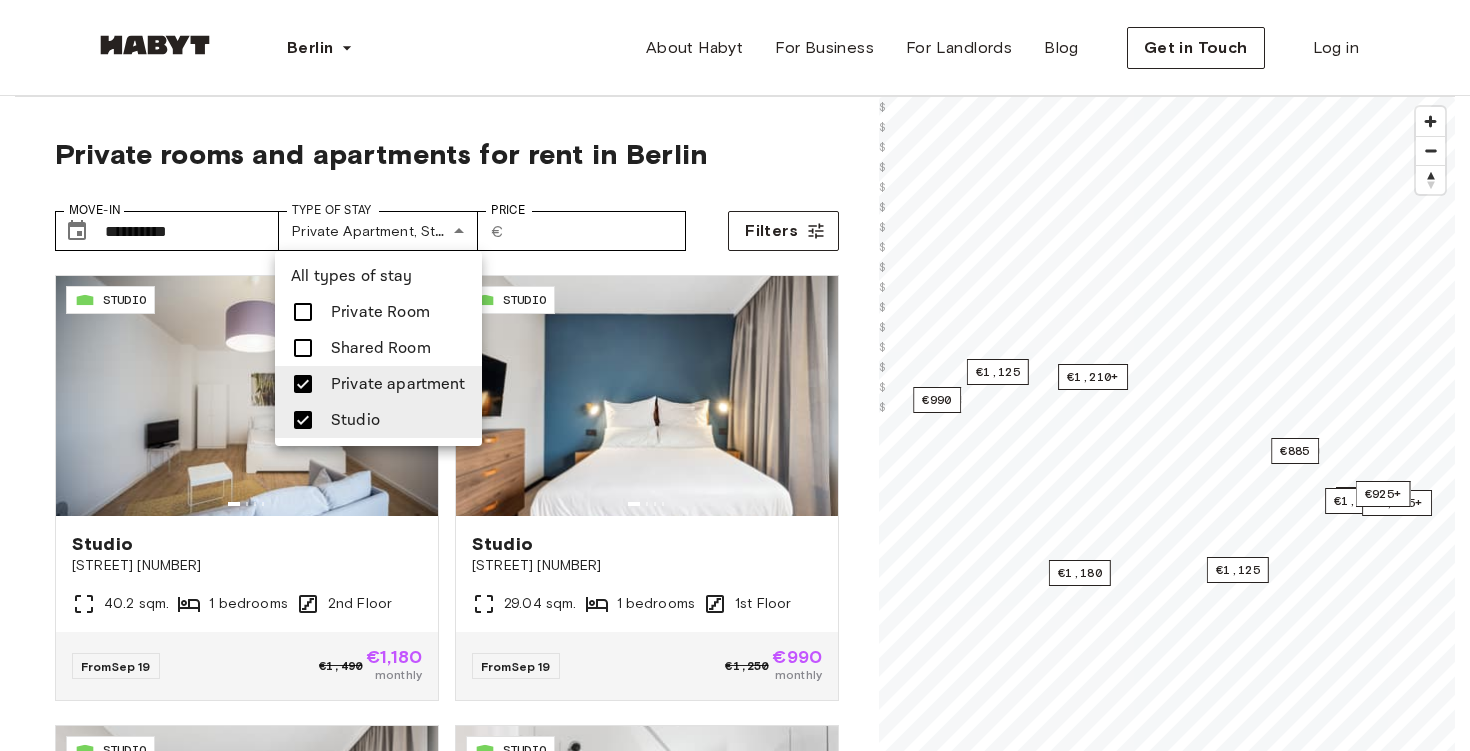 click at bounding box center [303, 384] 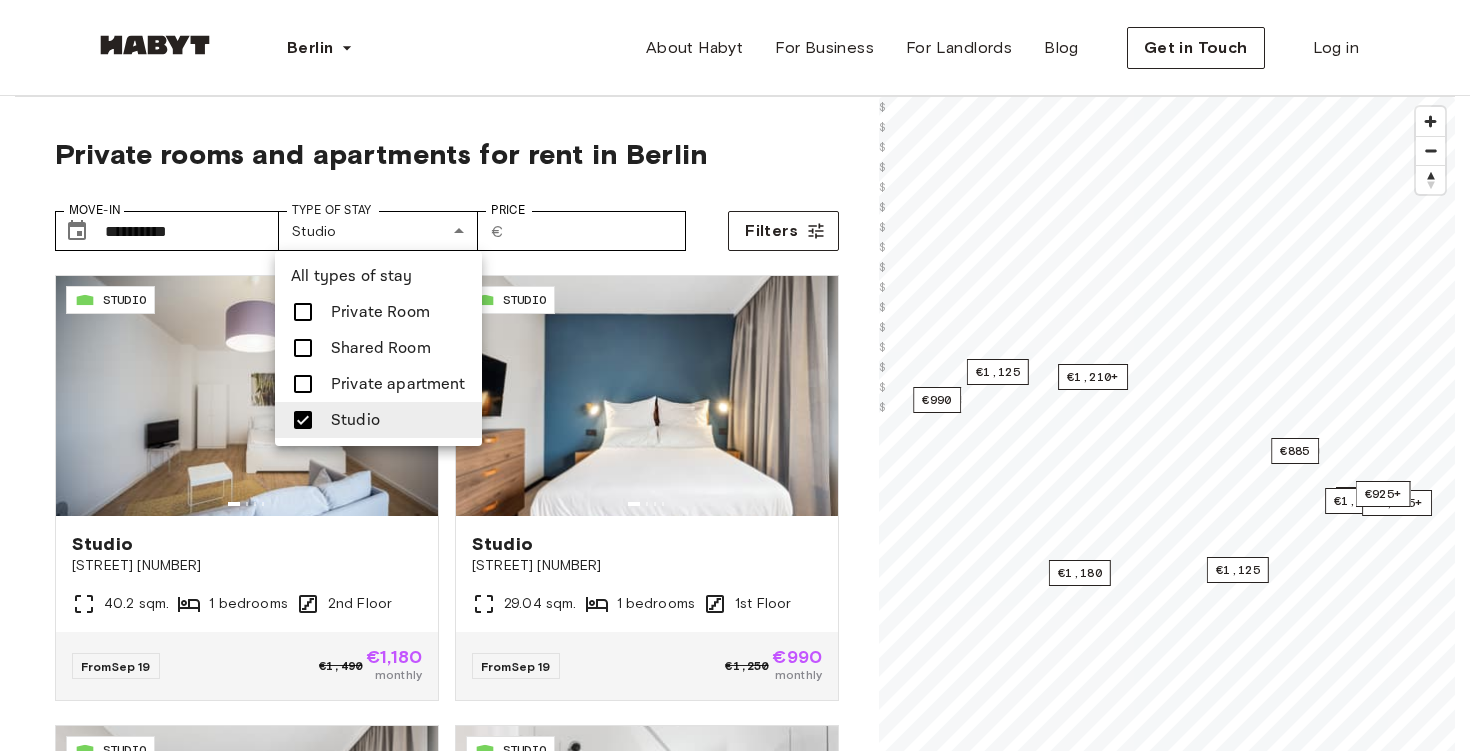click at bounding box center [303, 420] 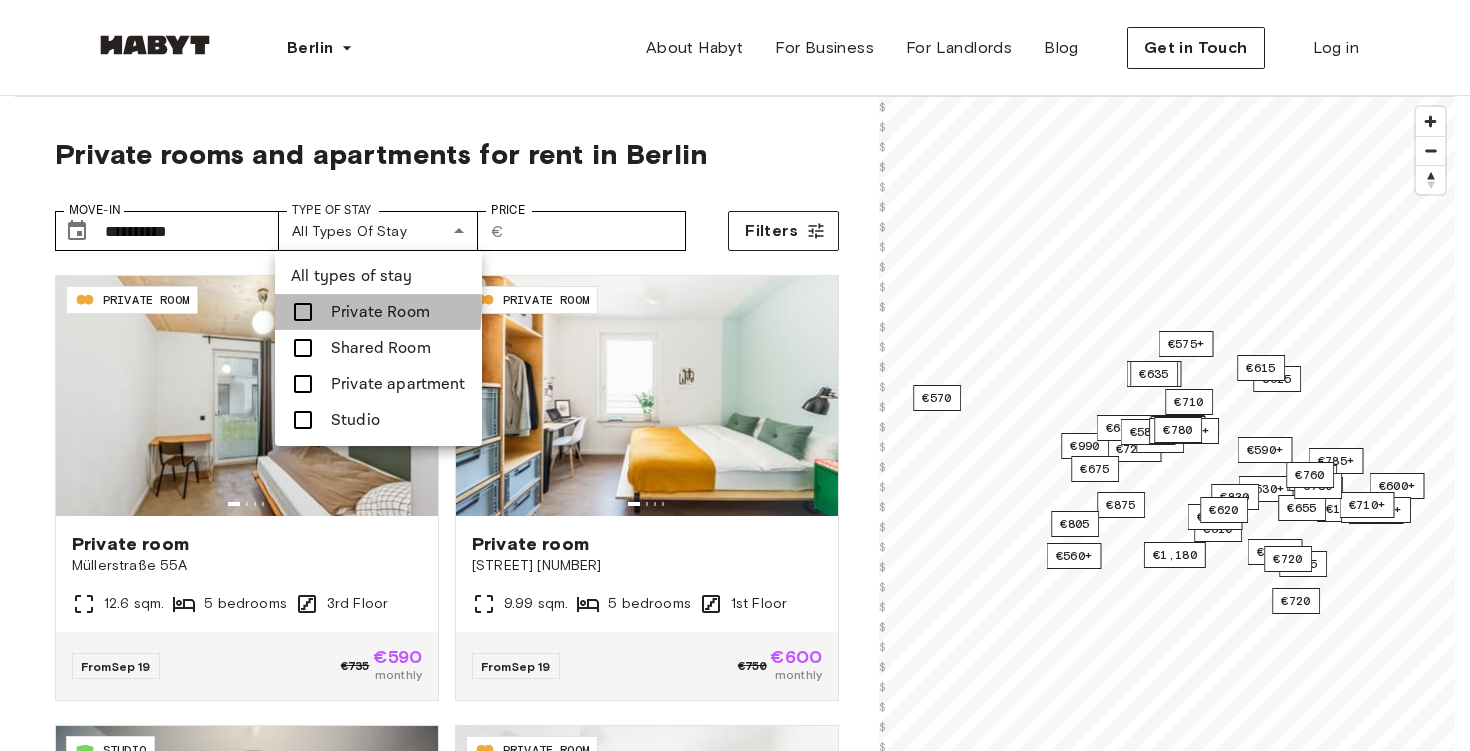 click at bounding box center [303, 312] 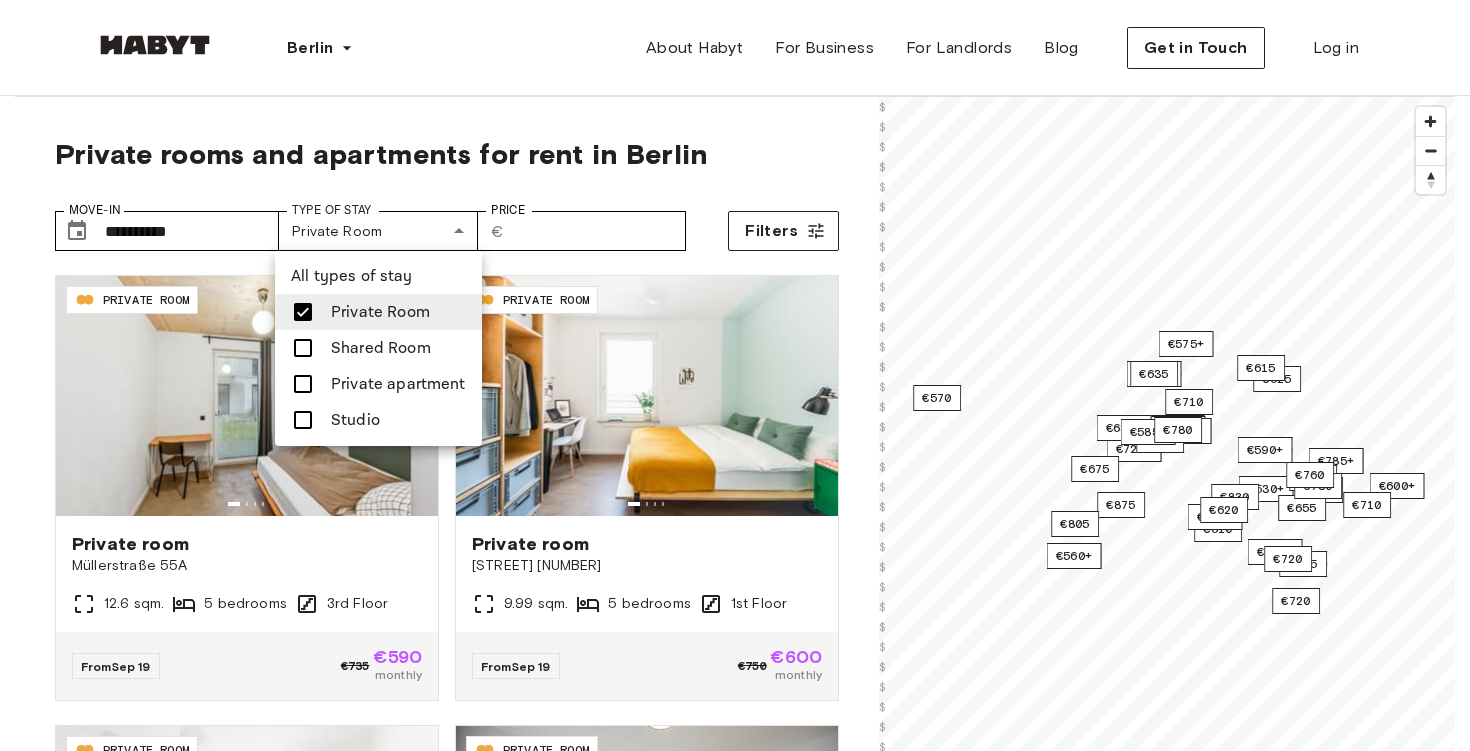 click at bounding box center [735, 375] 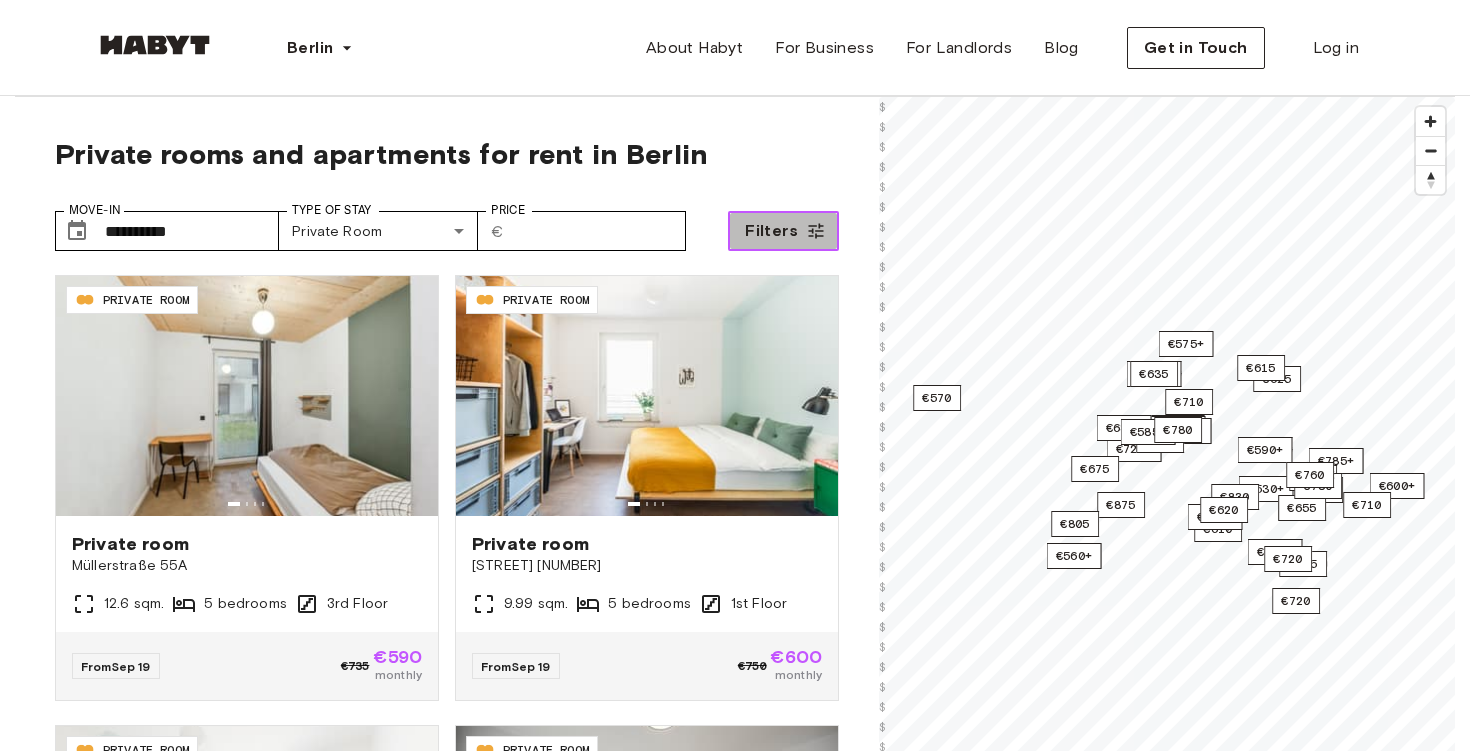 click on "Filters" at bounding box center [771, 231] 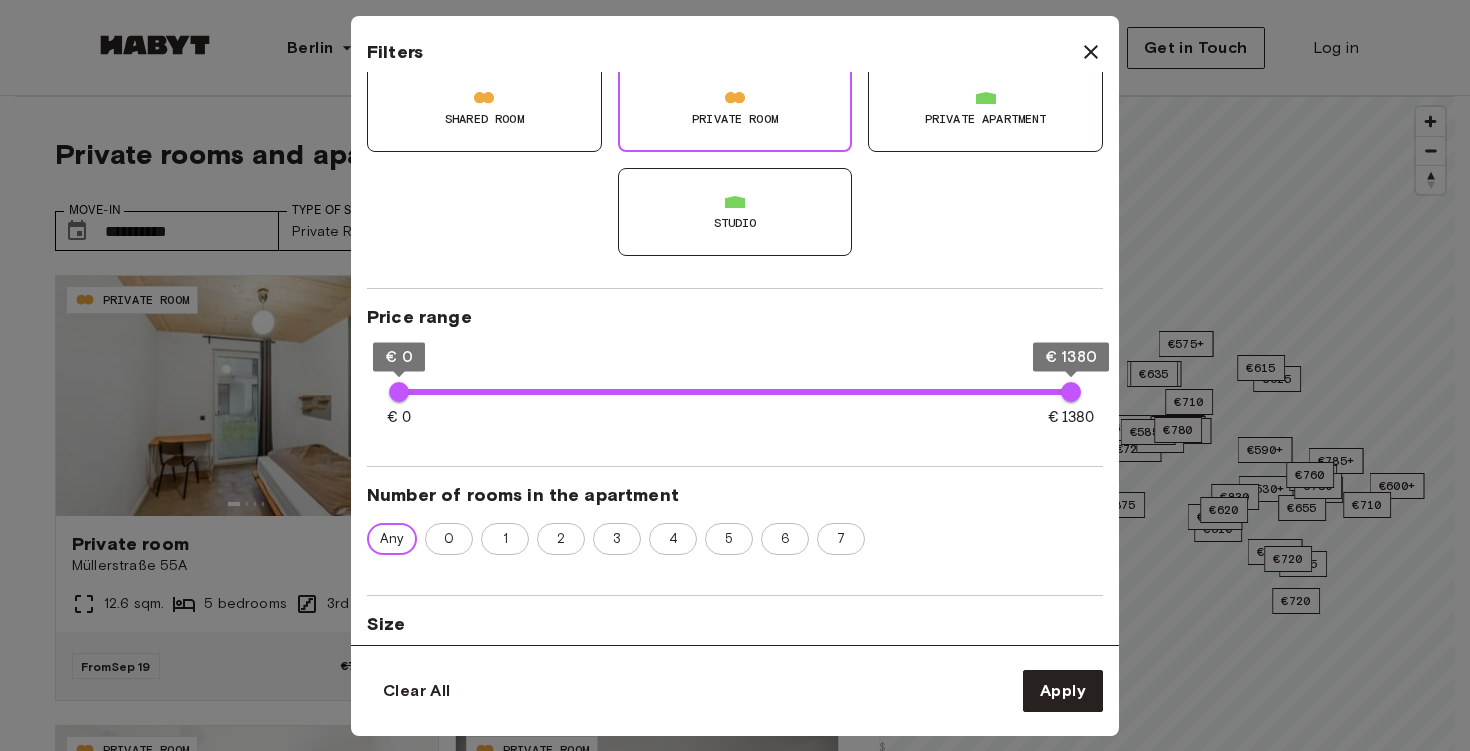scroll, scrollTop: 255, scrollLeft: 0, axis: vertical 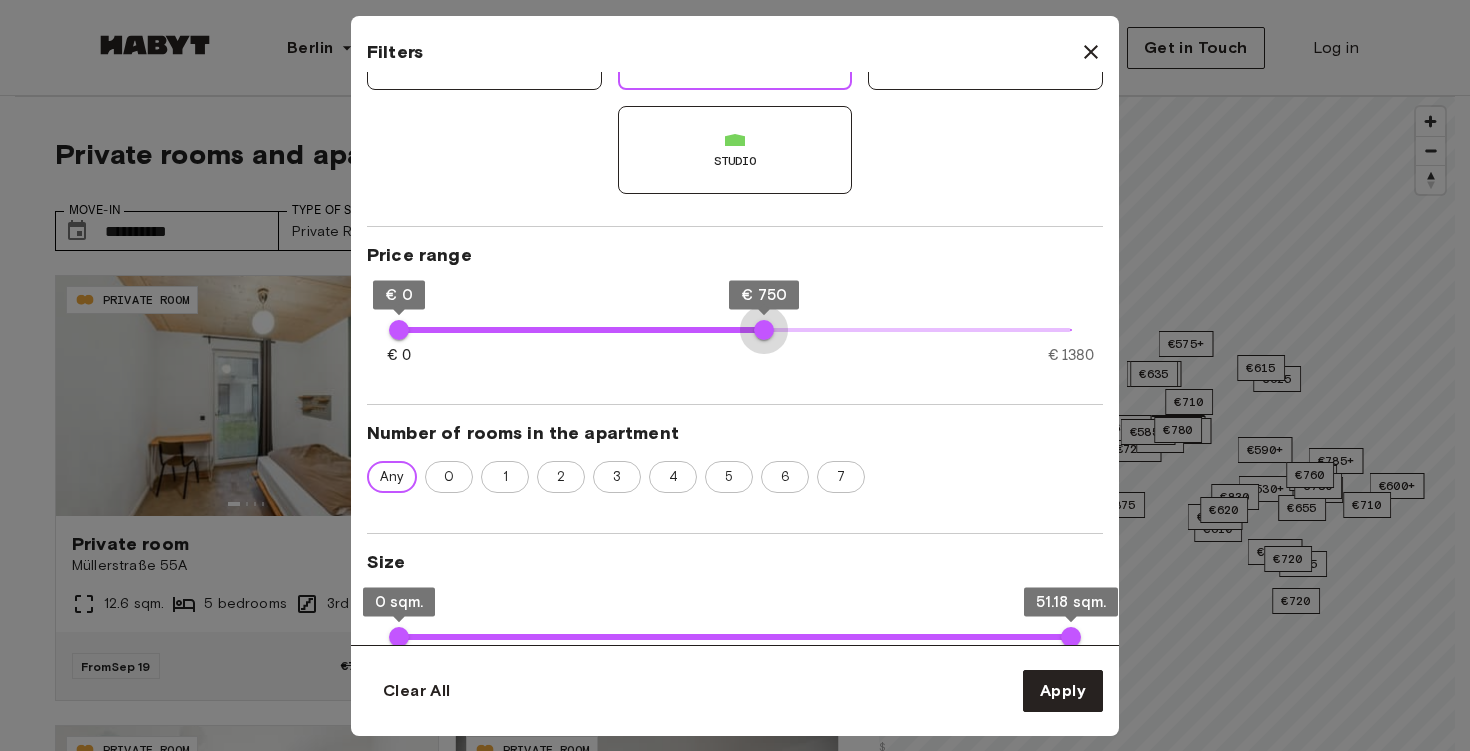 type on "***" 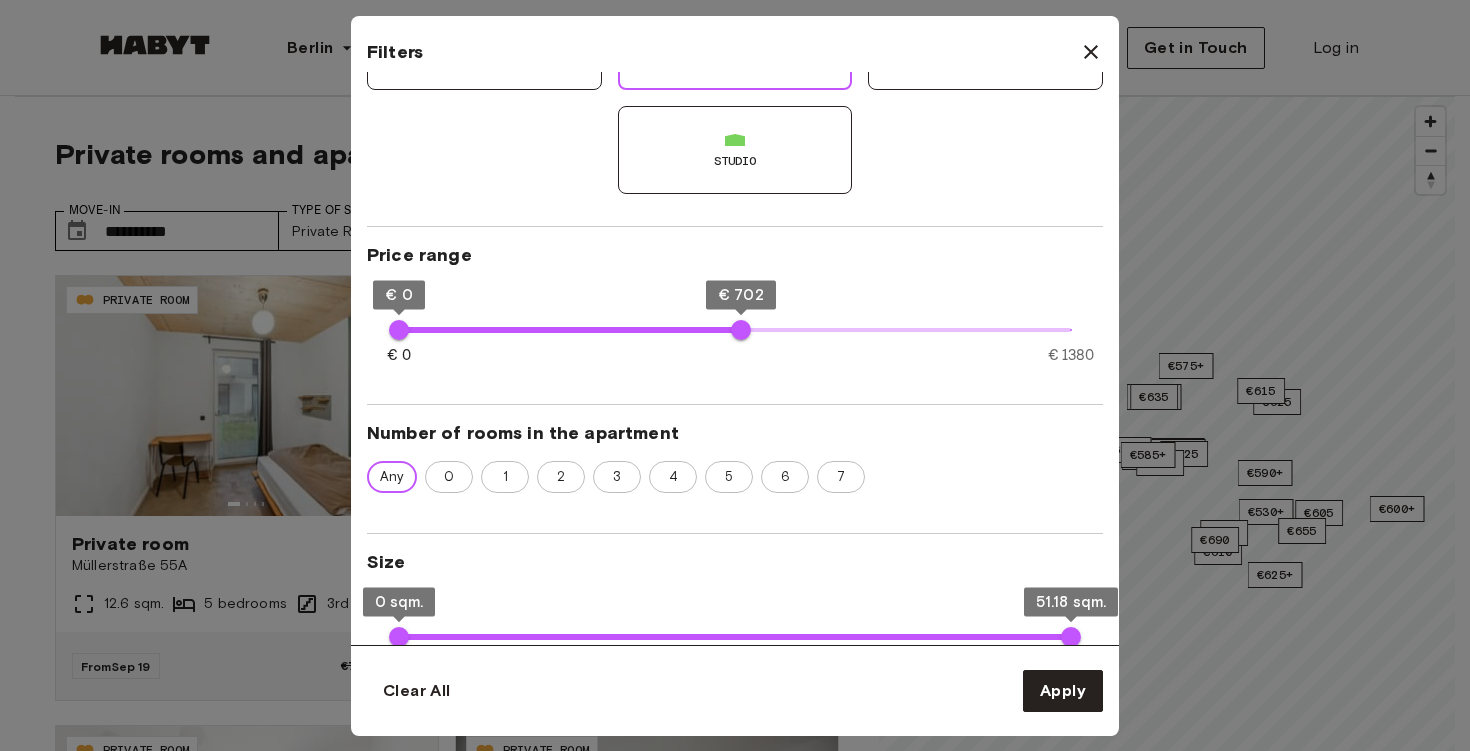 type on "**" 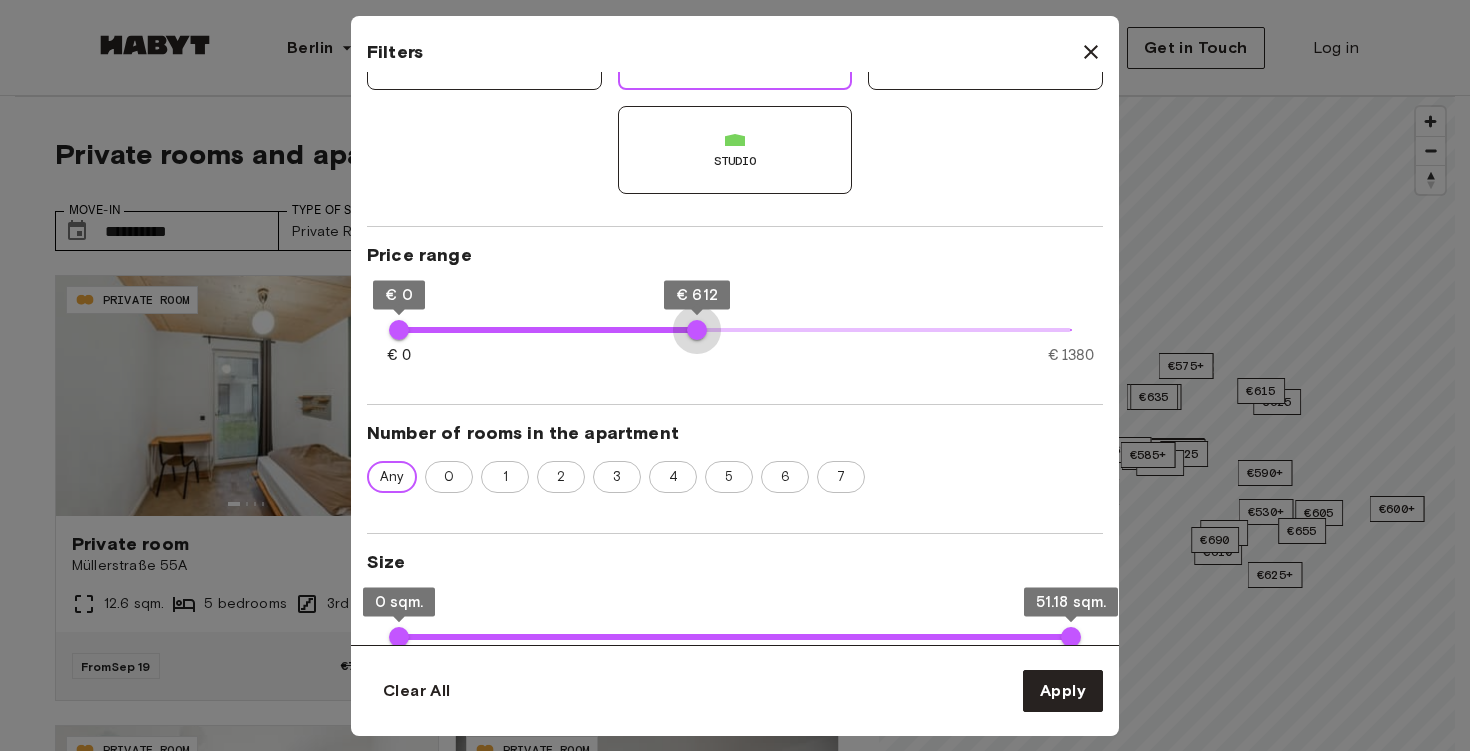 type on "***" 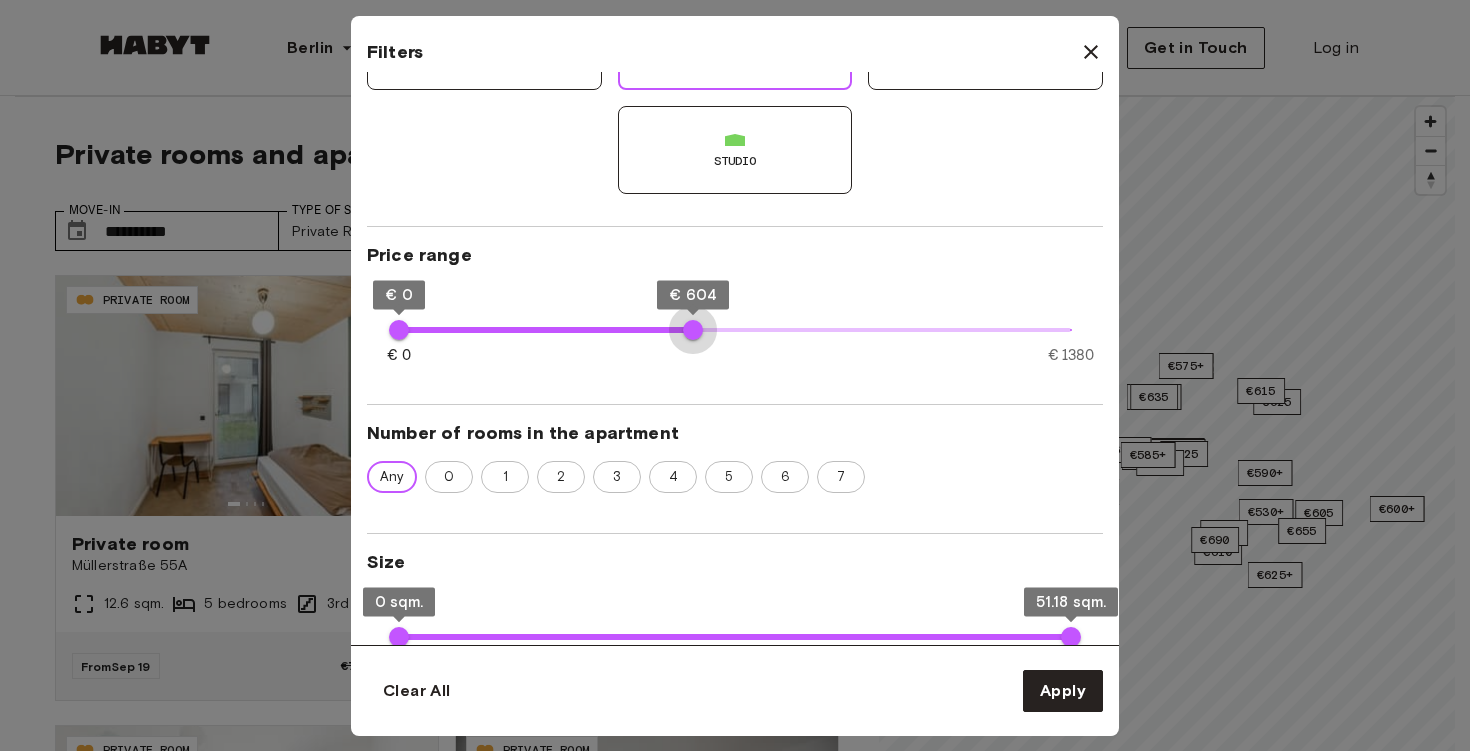 drag, startPoint x: 741, startPoint y: 336, endPoint x: 693, endPoint y: 336, distance: 48 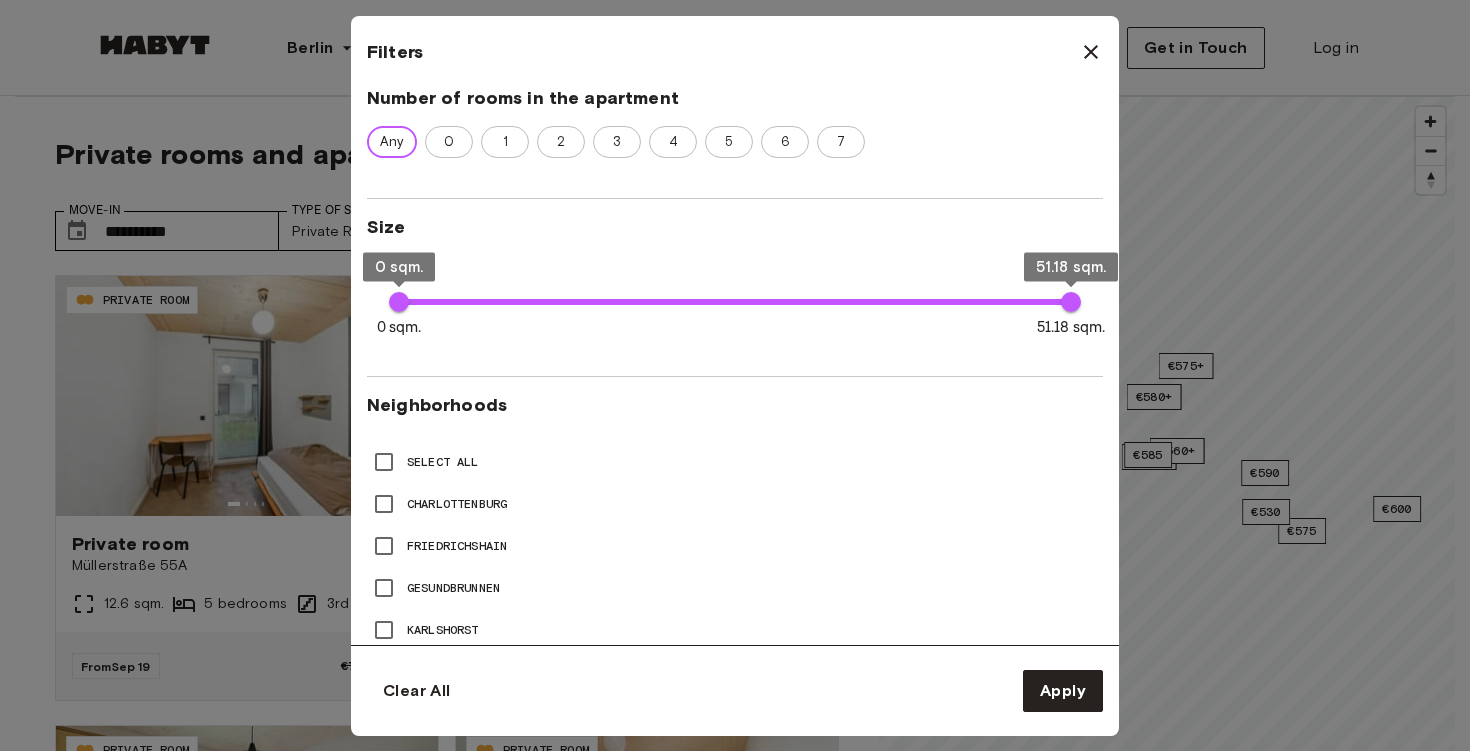 scroll, scrollTop: 591, scrollLeft: 0, axis: vertical 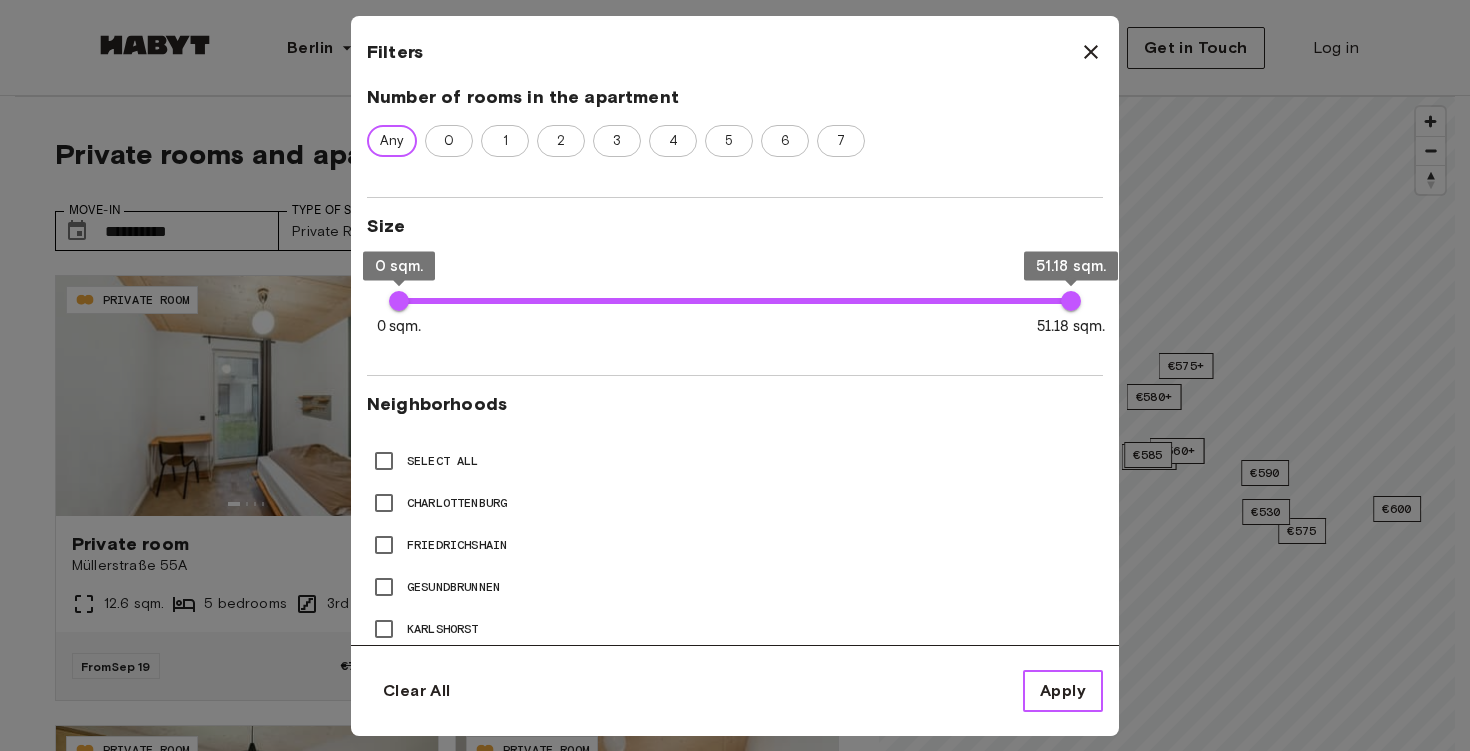 click on "Apply" at bounding box center (1063, 691) 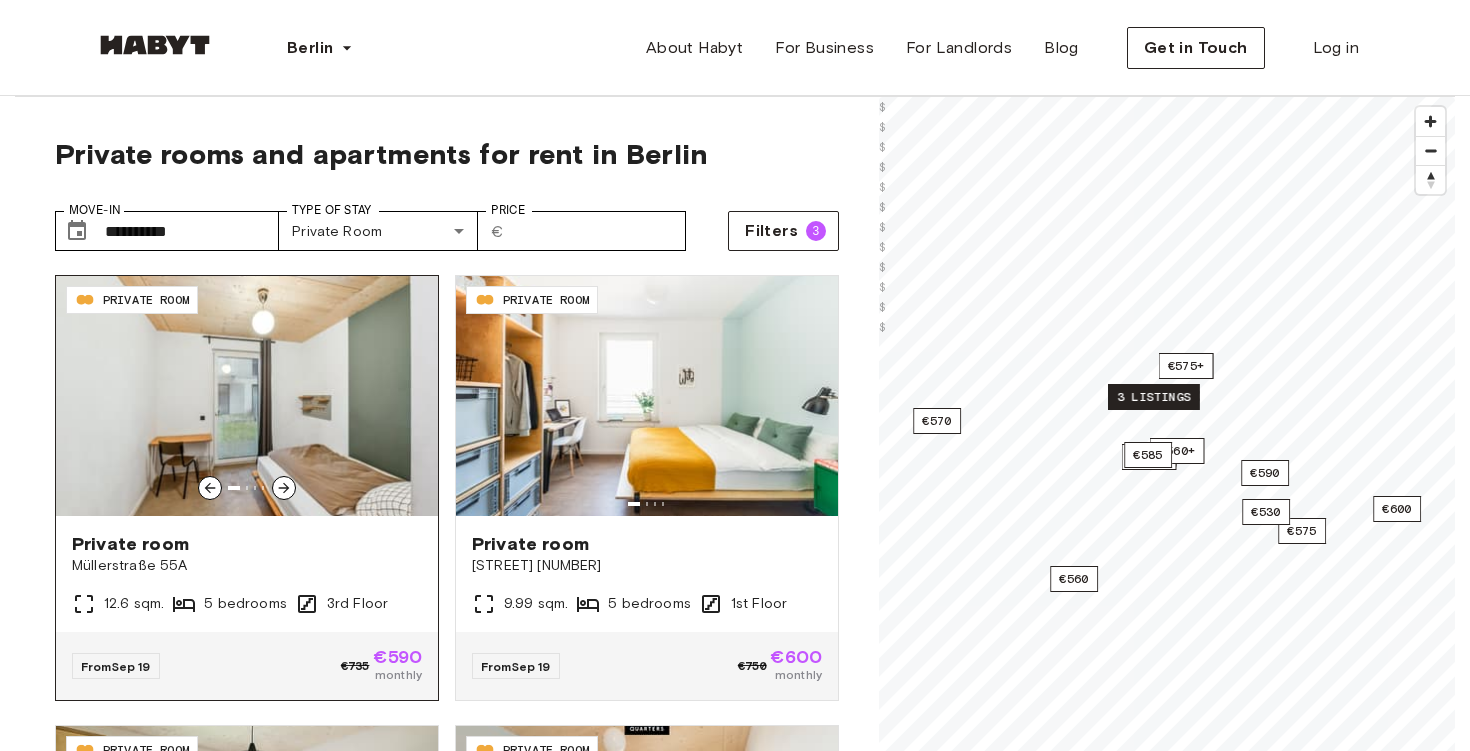 click 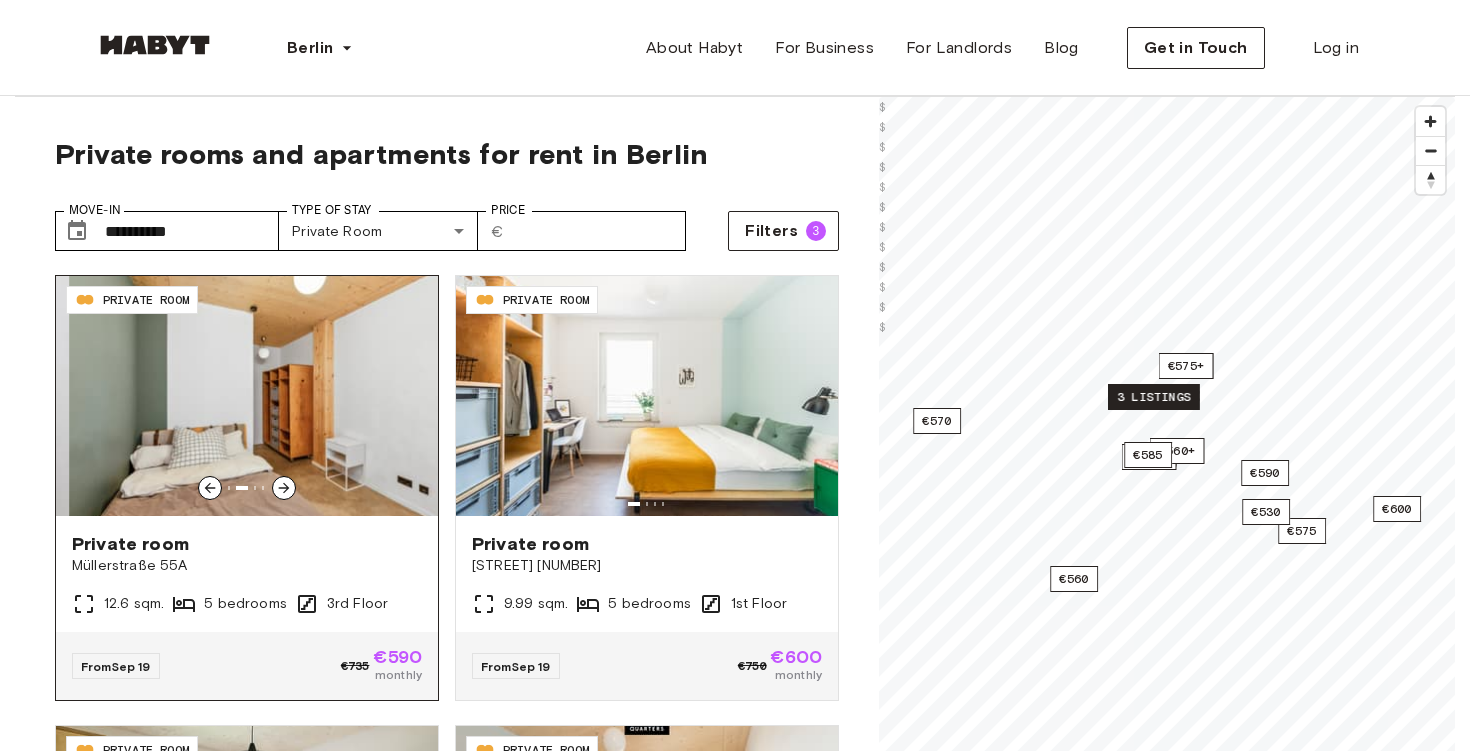 click 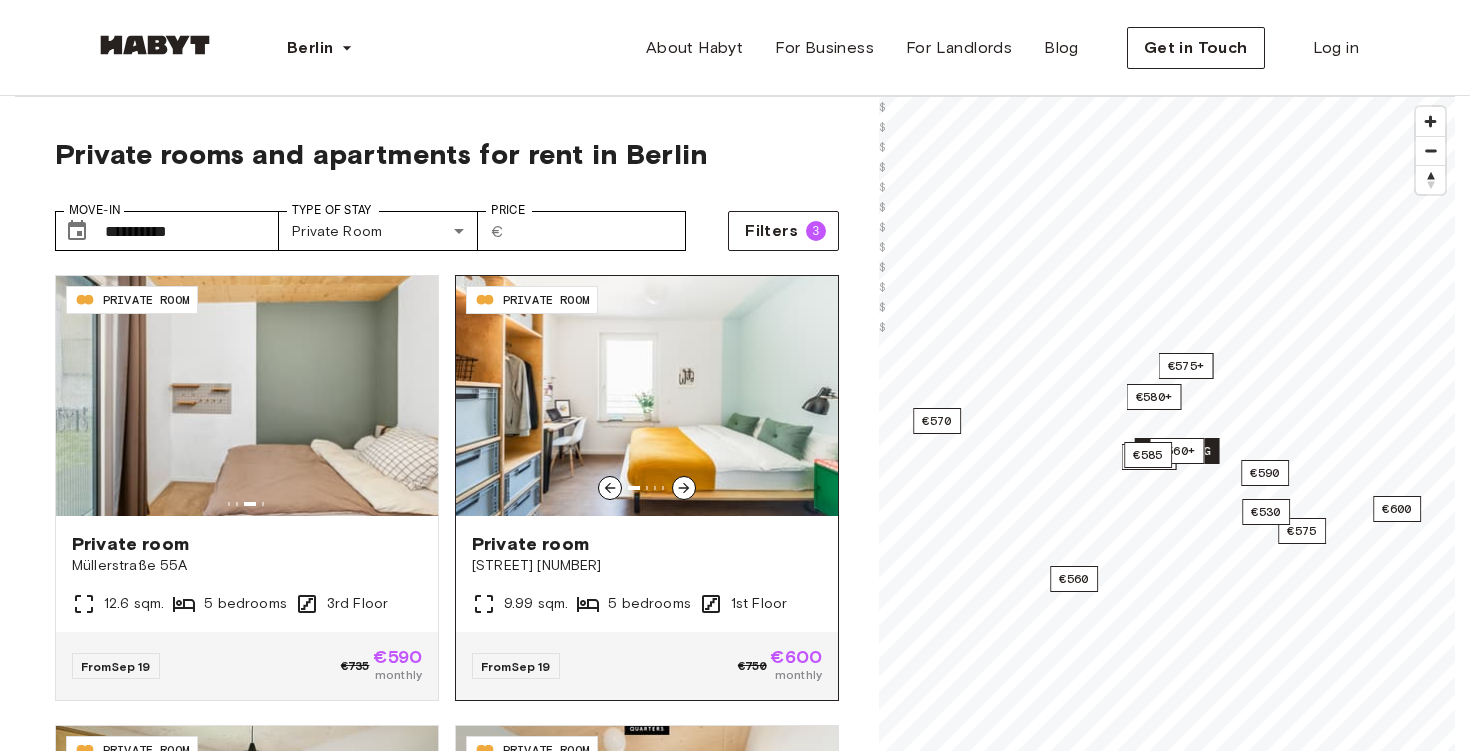 click 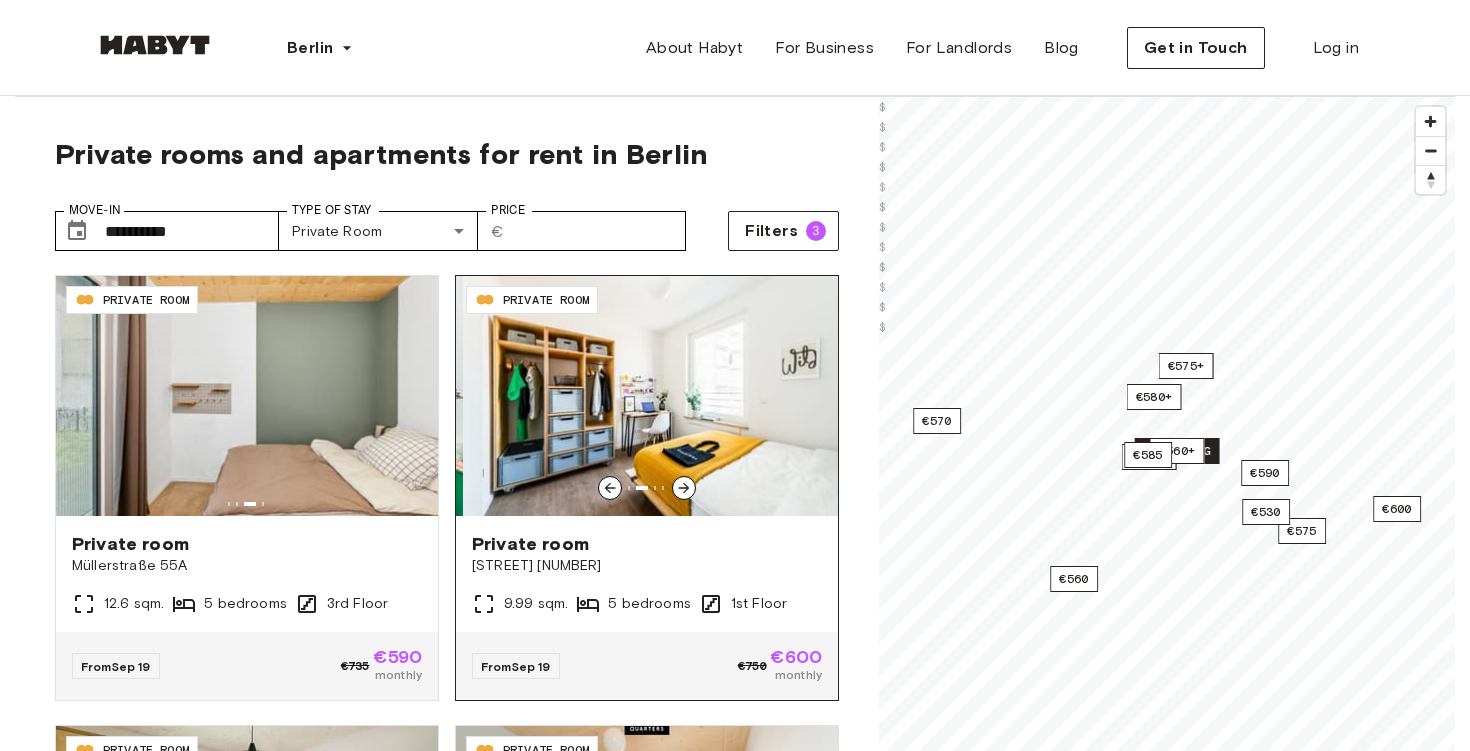 click 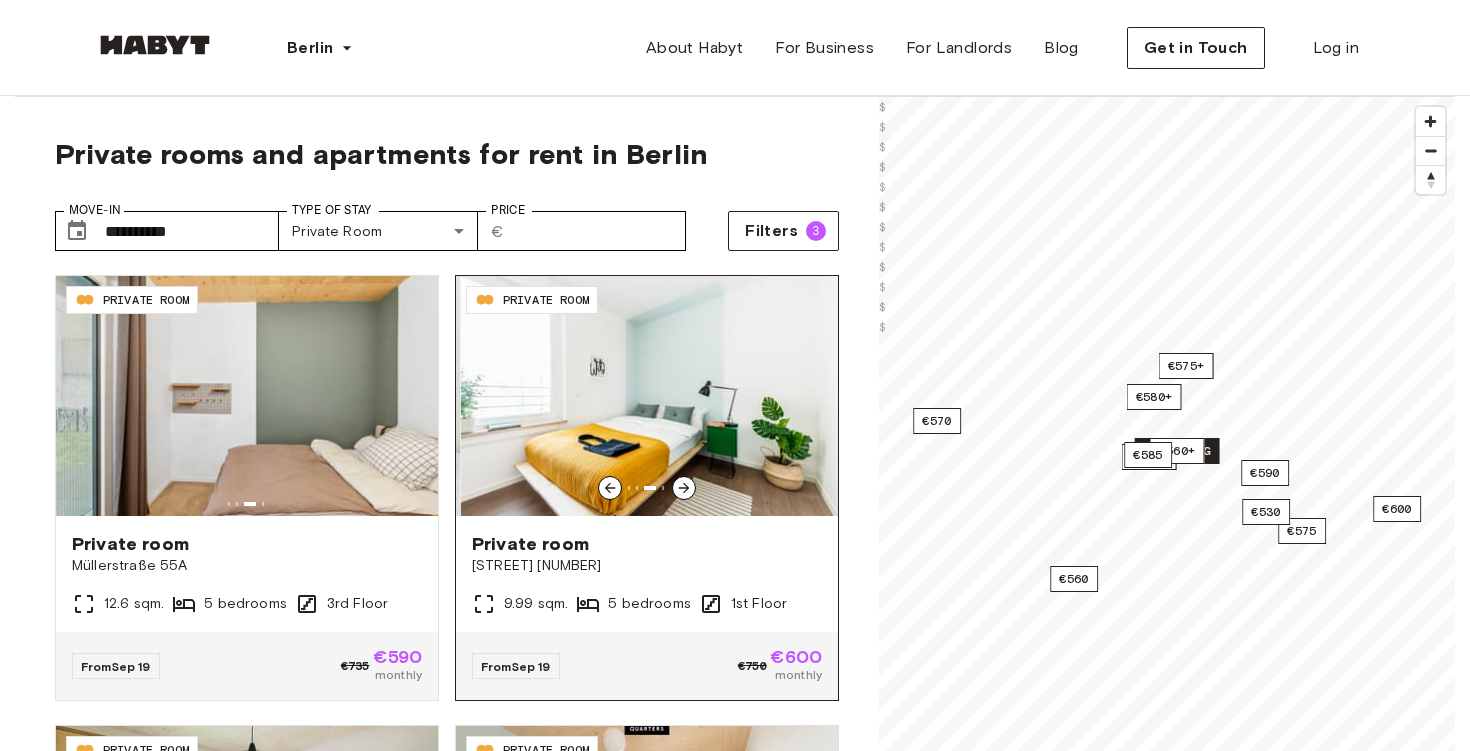 click 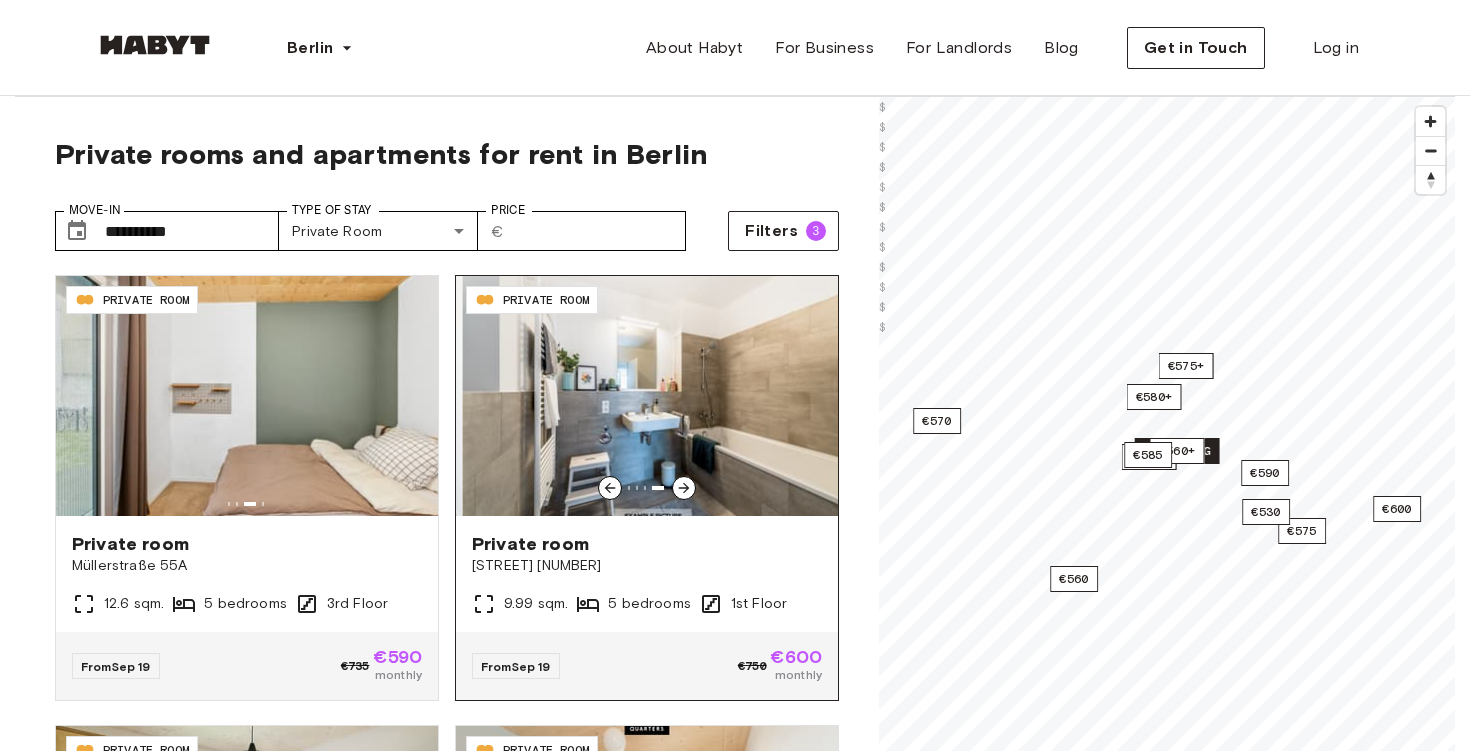 click at bounding box center (684, 488) 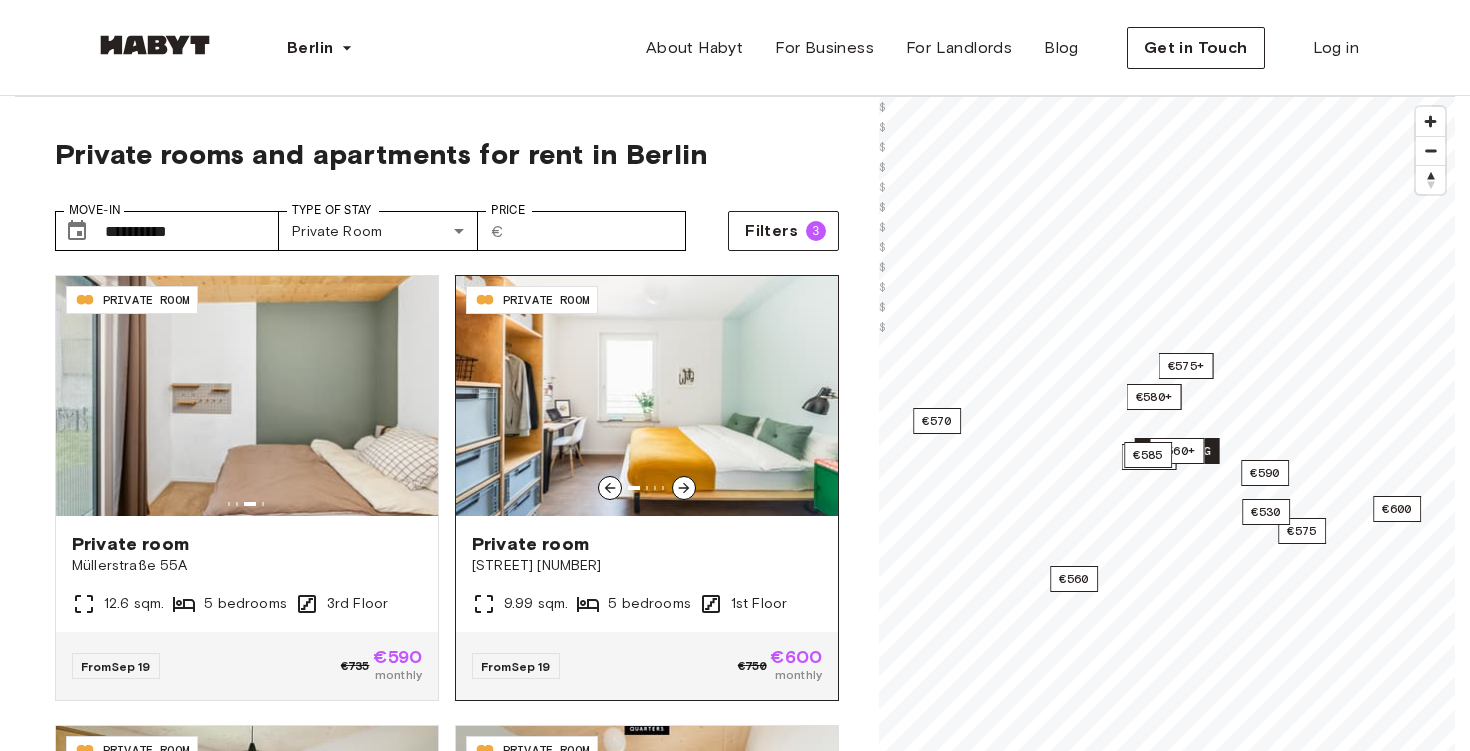 click 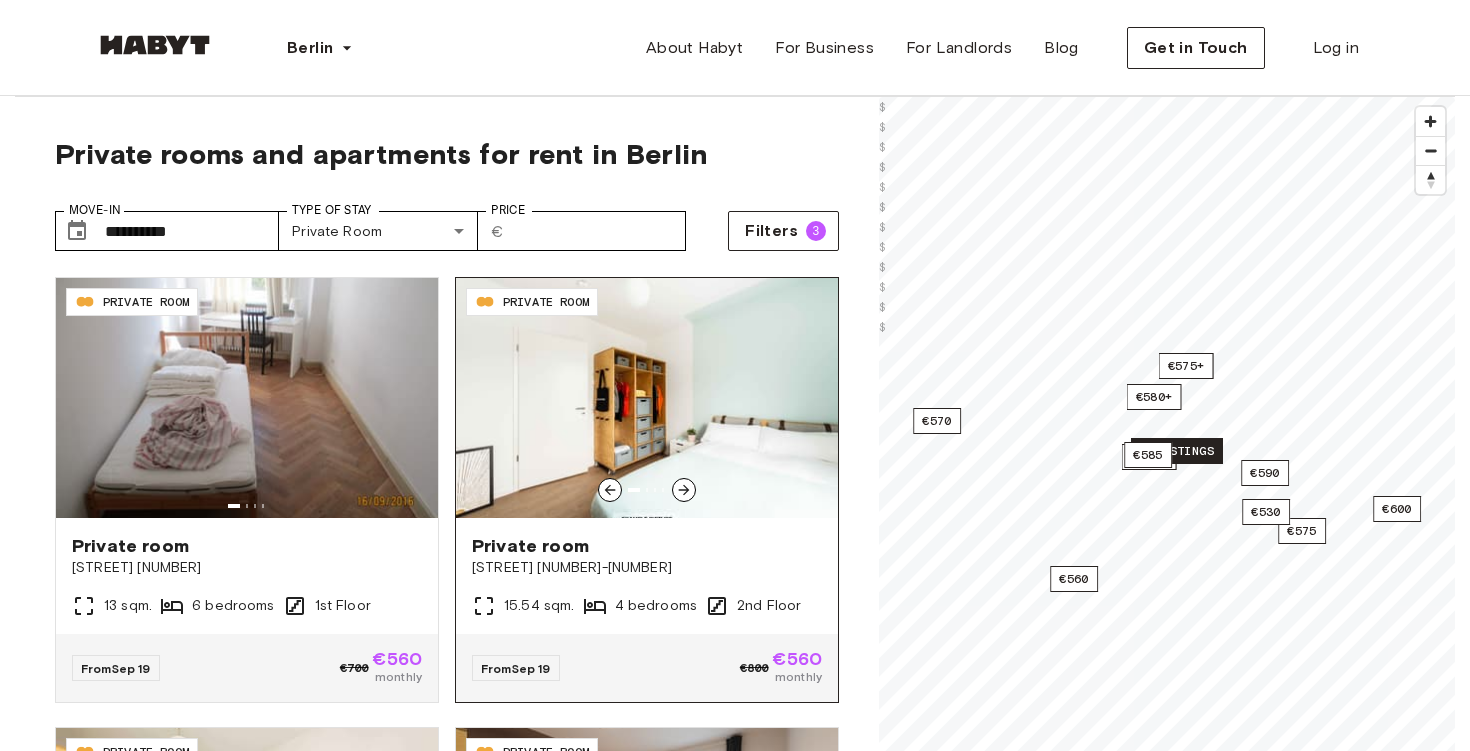 scroll, scrollTop: 1337, scrollLeft: 0, axis: vertical 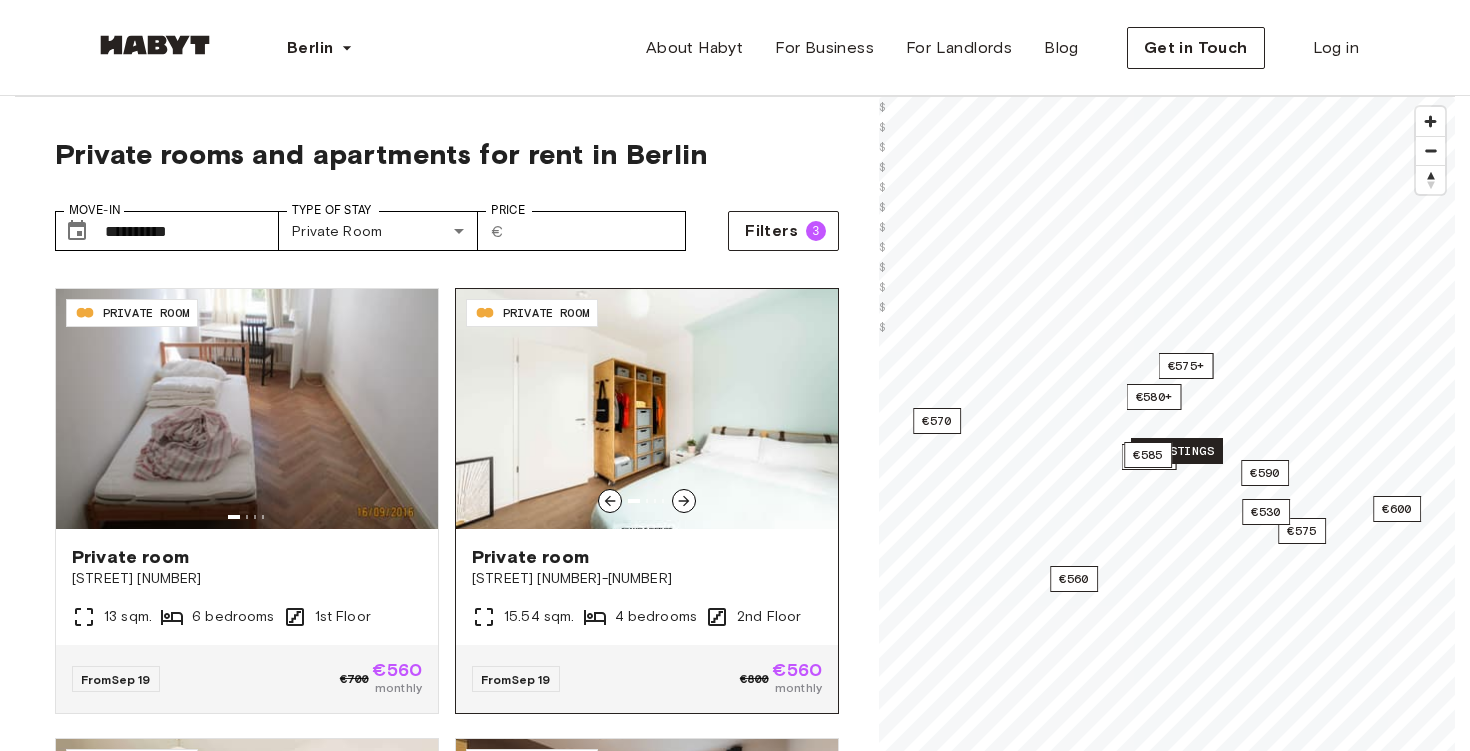 click 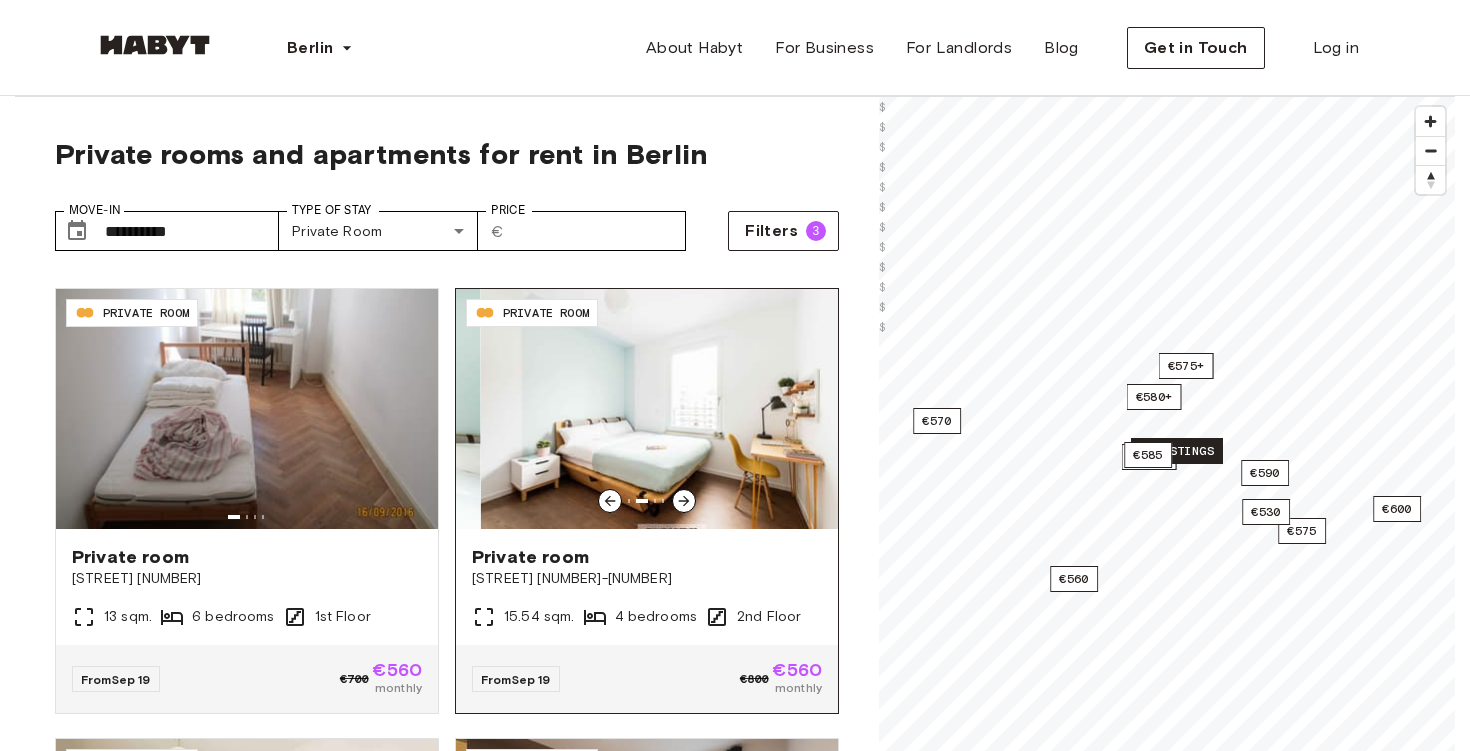 click 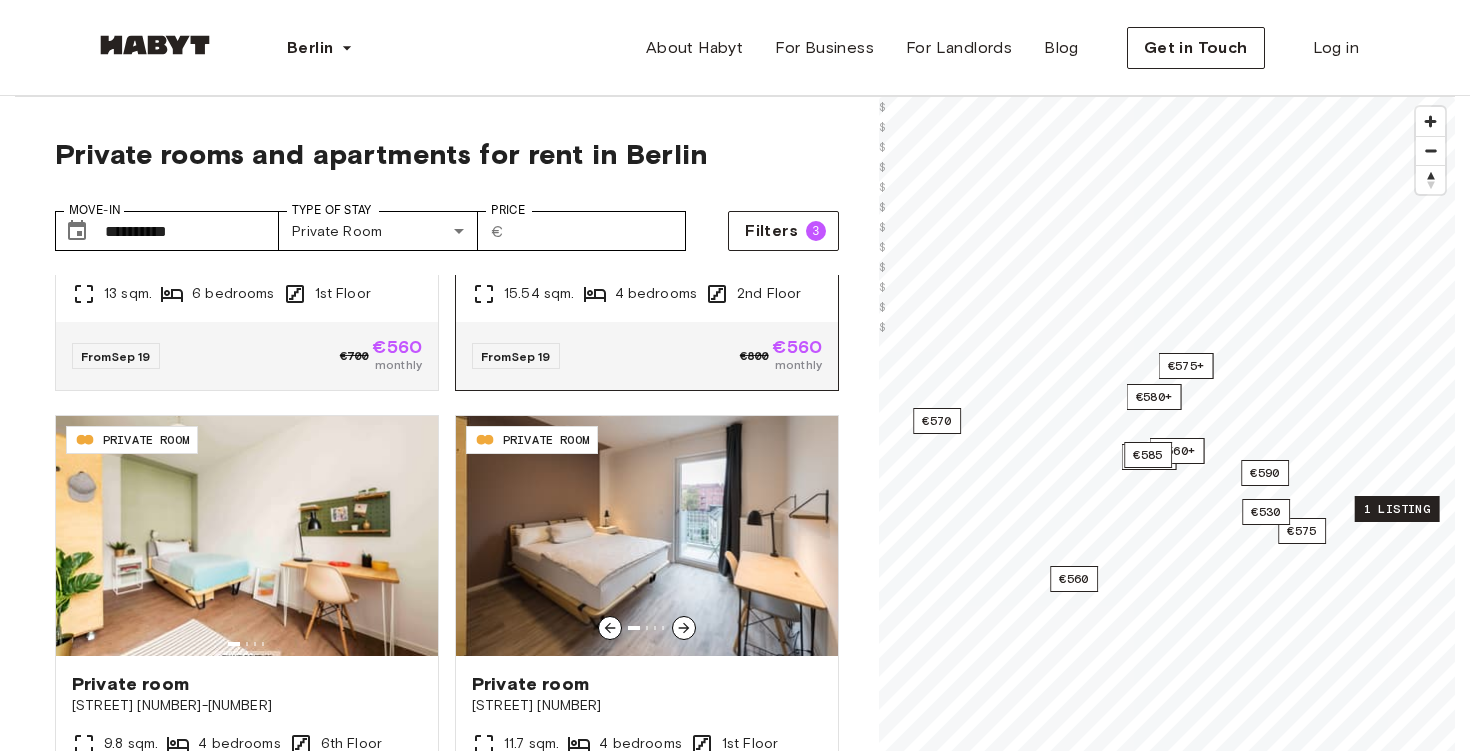 scroll, scrollTop: 1759, scrollLeft: 0, axis: vertical 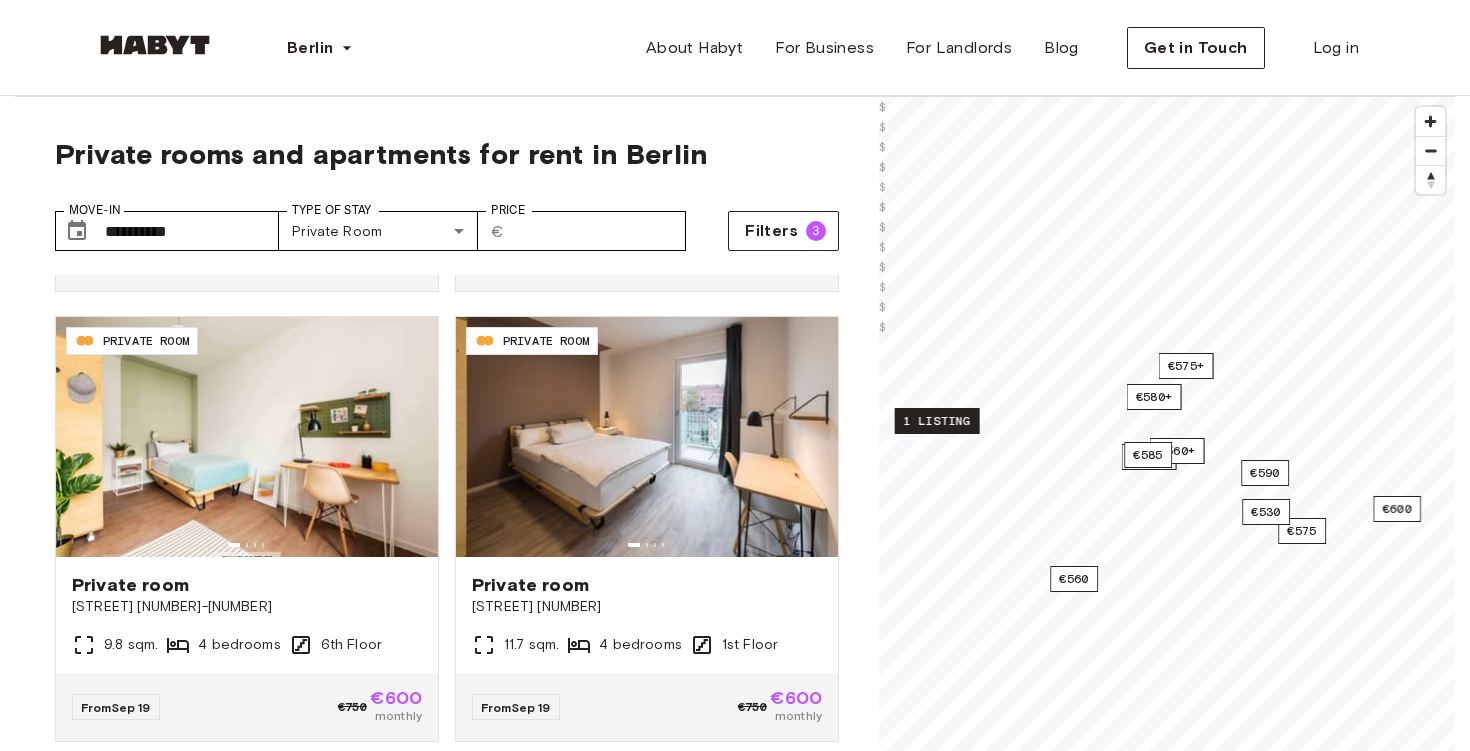 click on "1 listing" at bounding box center (937, 421) 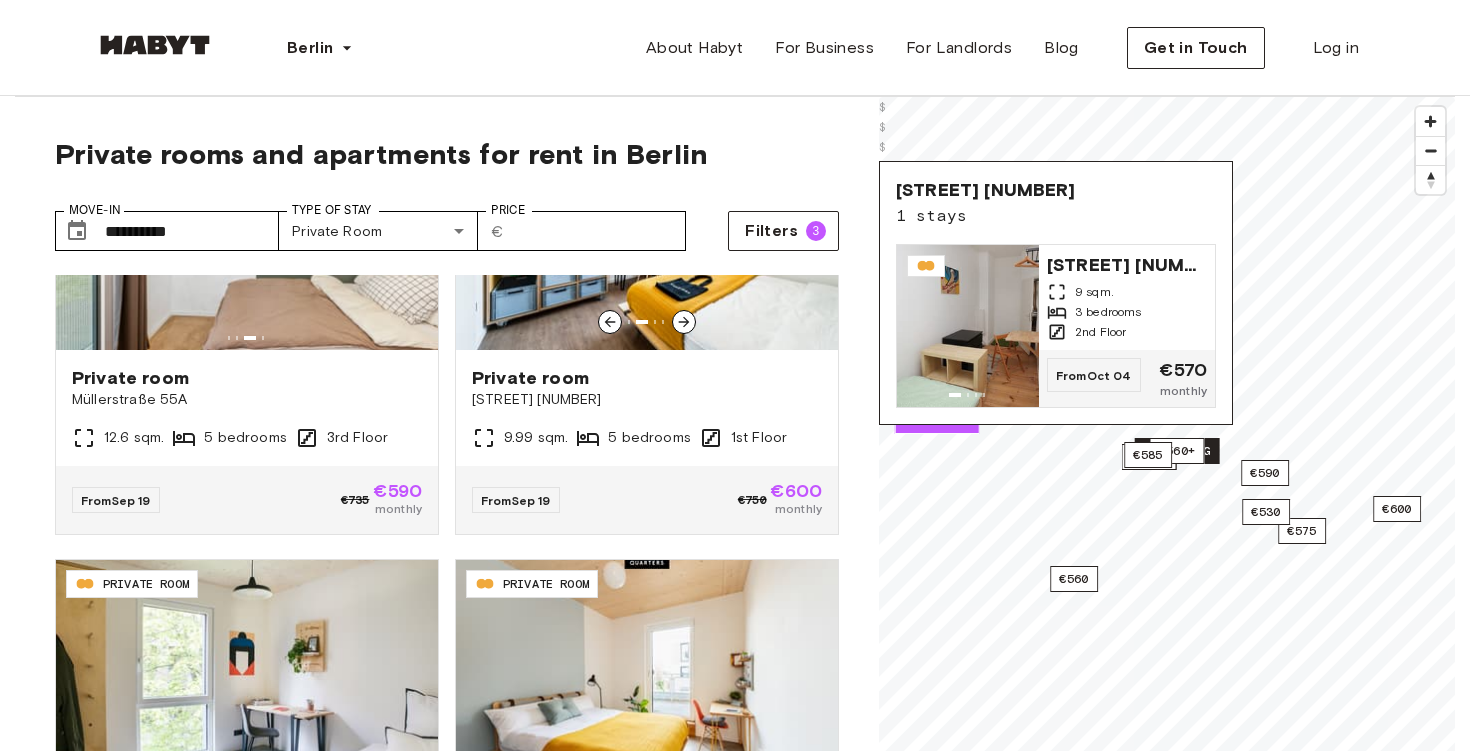 scroll, scrollTop: 0, scrollLeft: 0, axis: both 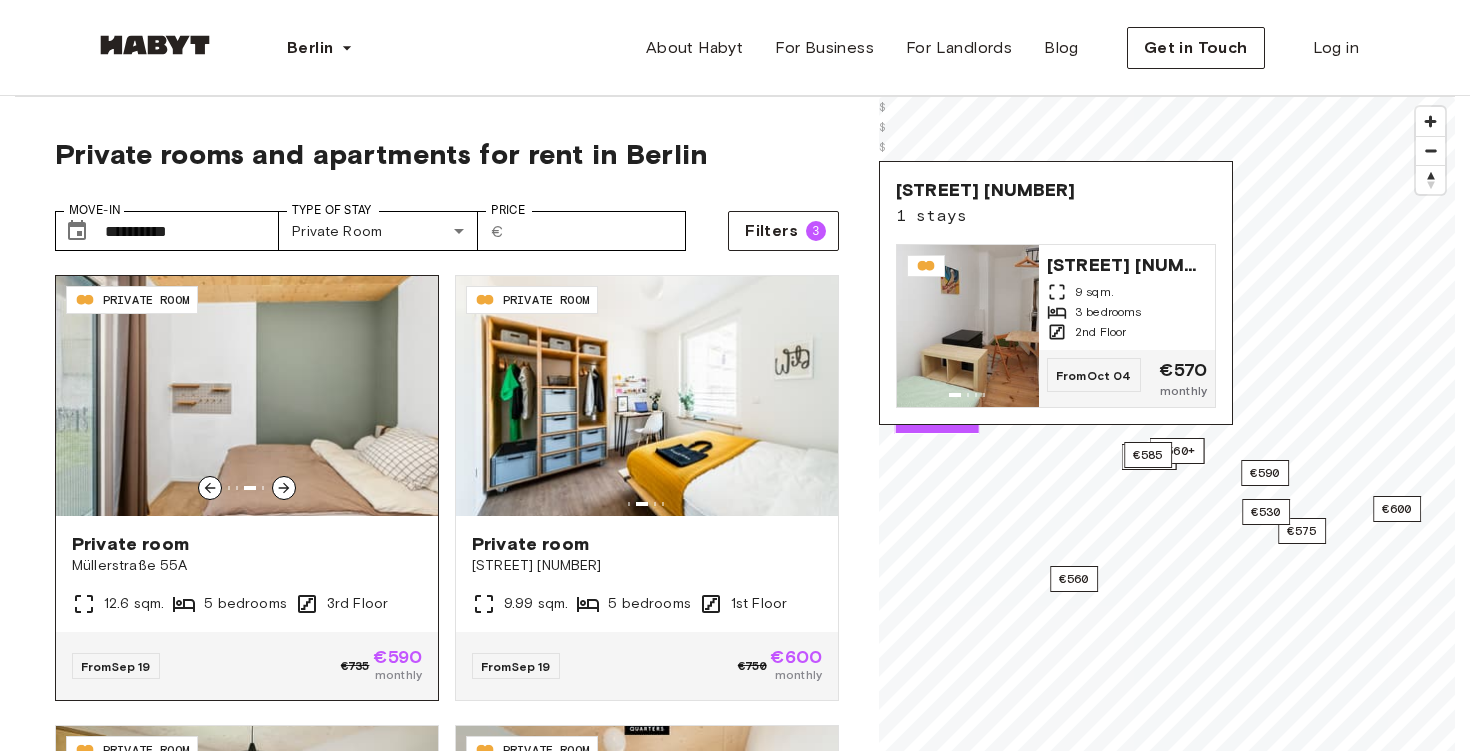 click at bounding box center [247, 396] 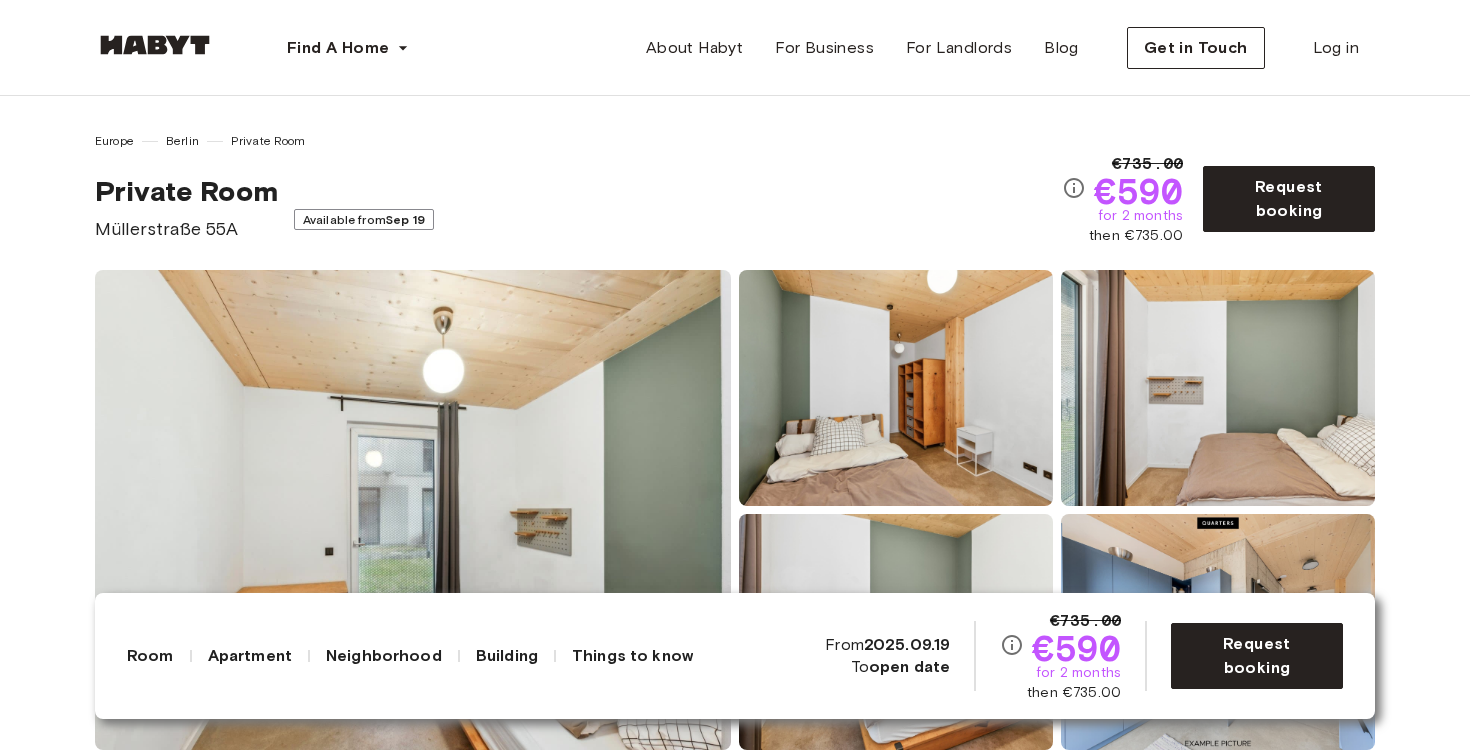 scroll, scrollTop: 0, scrollLeft: 0, axis: both 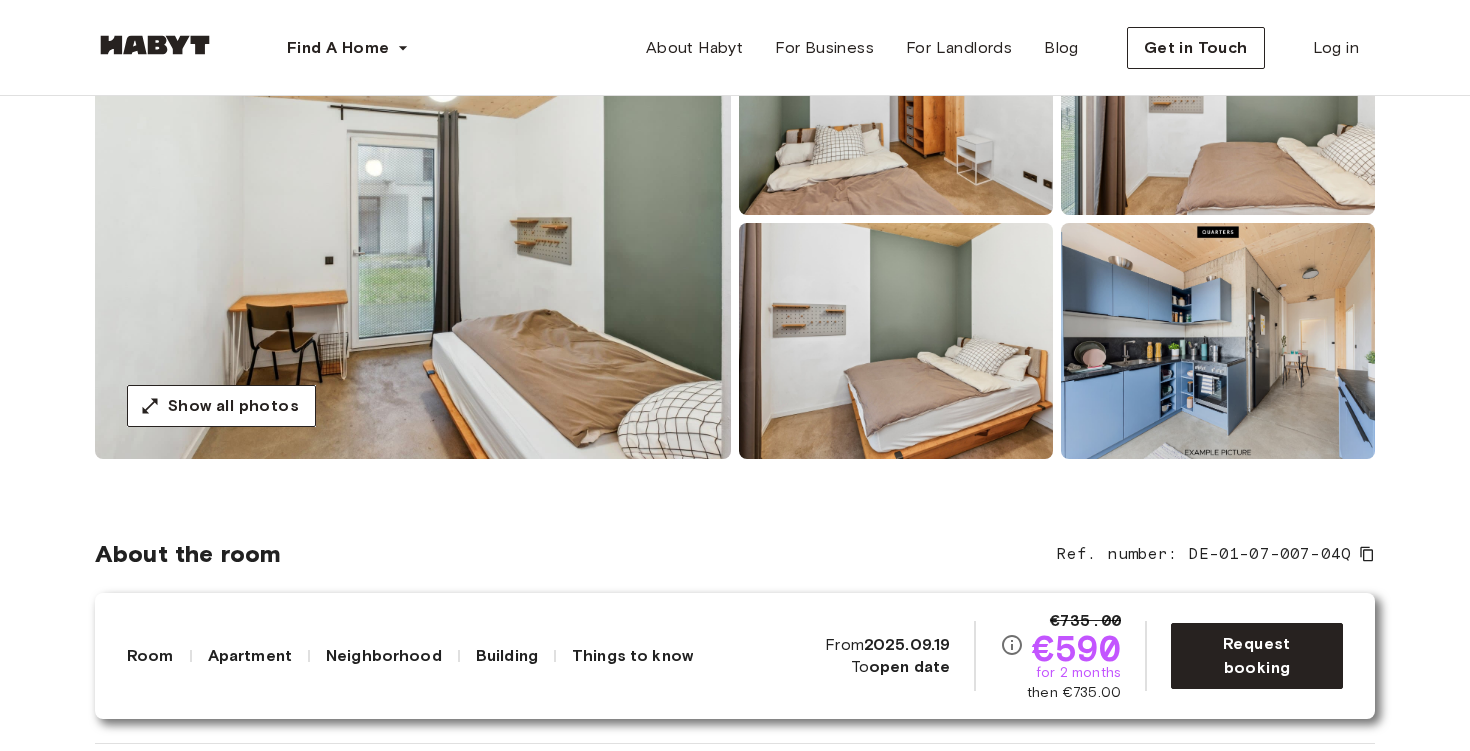 click at bounding box center (1218, 341) 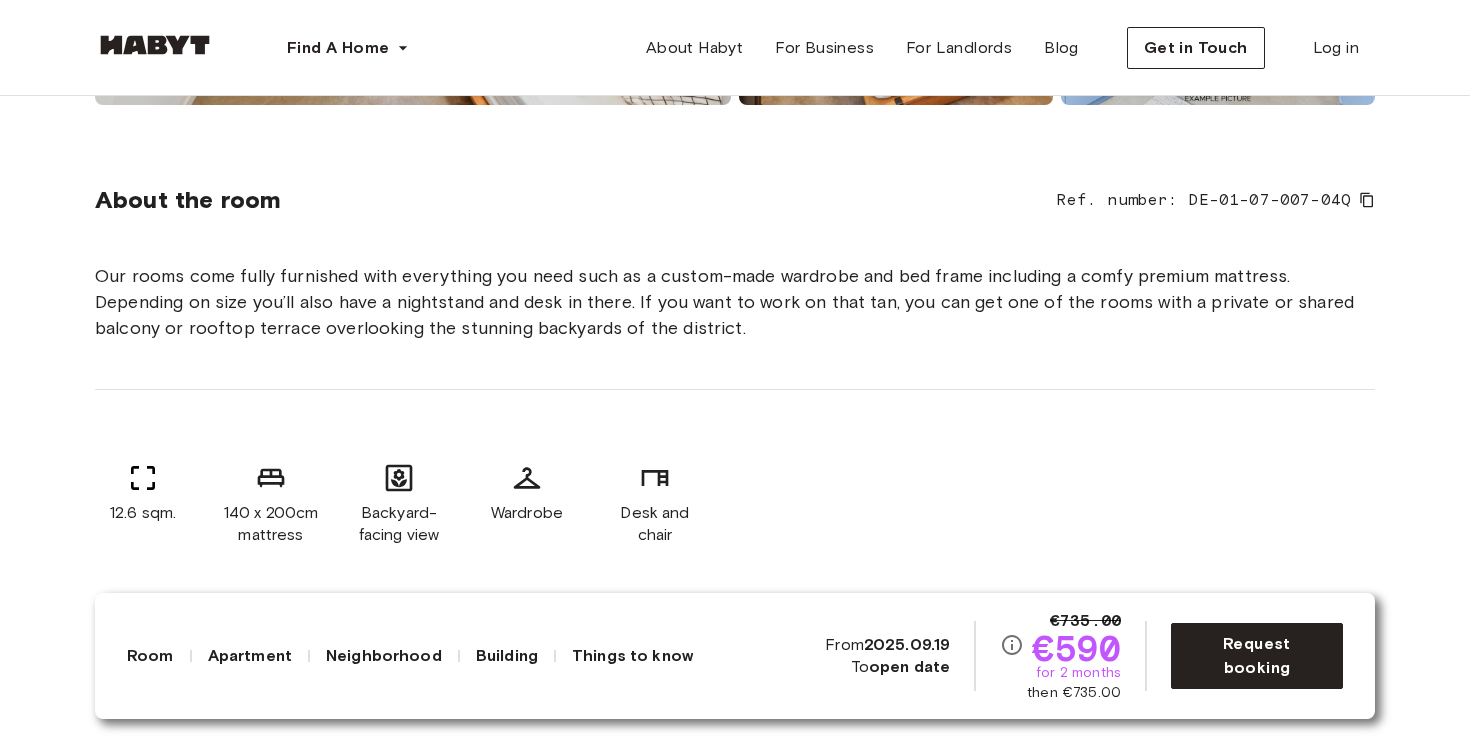 scroll, scrollTop: 644, scrollLeft: 0, axis: vertical 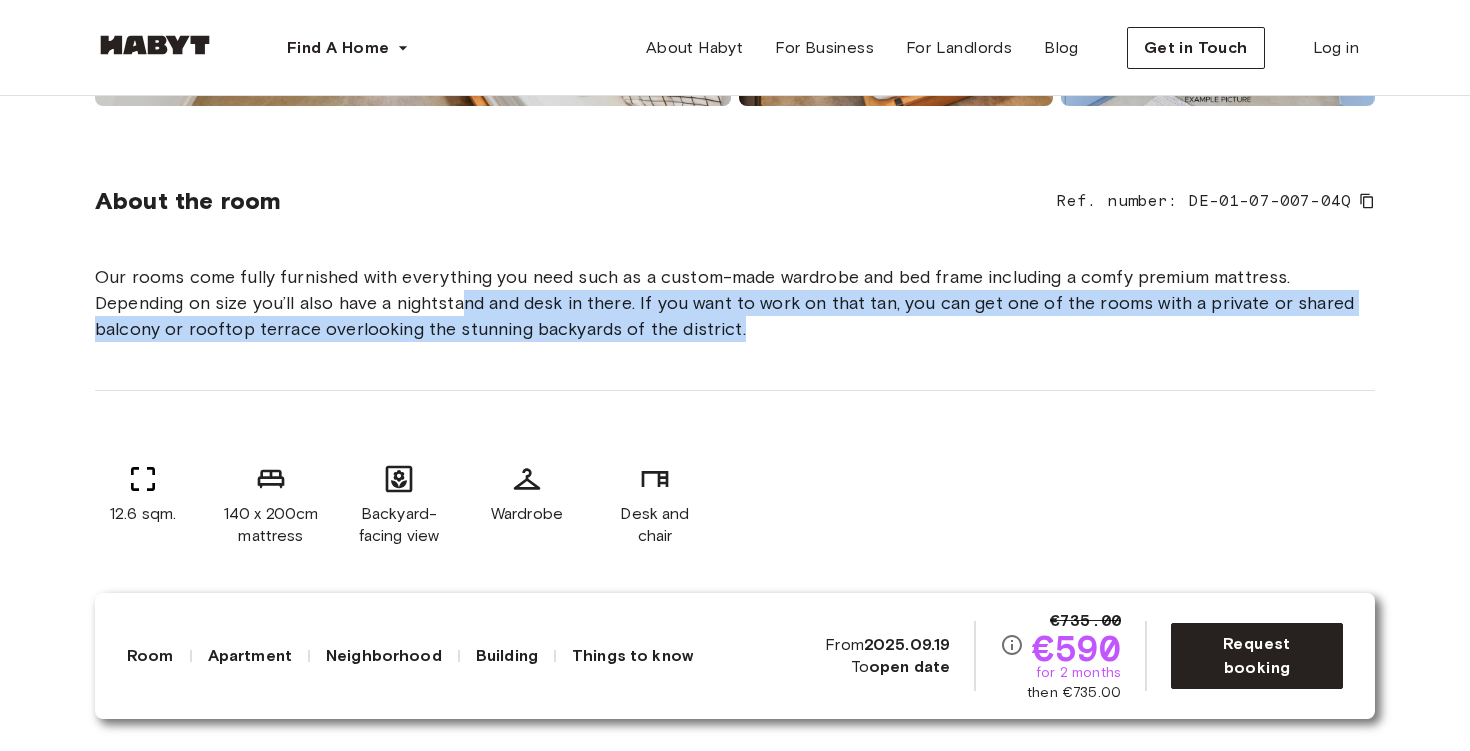 drag, startPoint x: 466, startPoint y: 303, endPoint x: 762, endPoint y: 356, distance: 300.7075 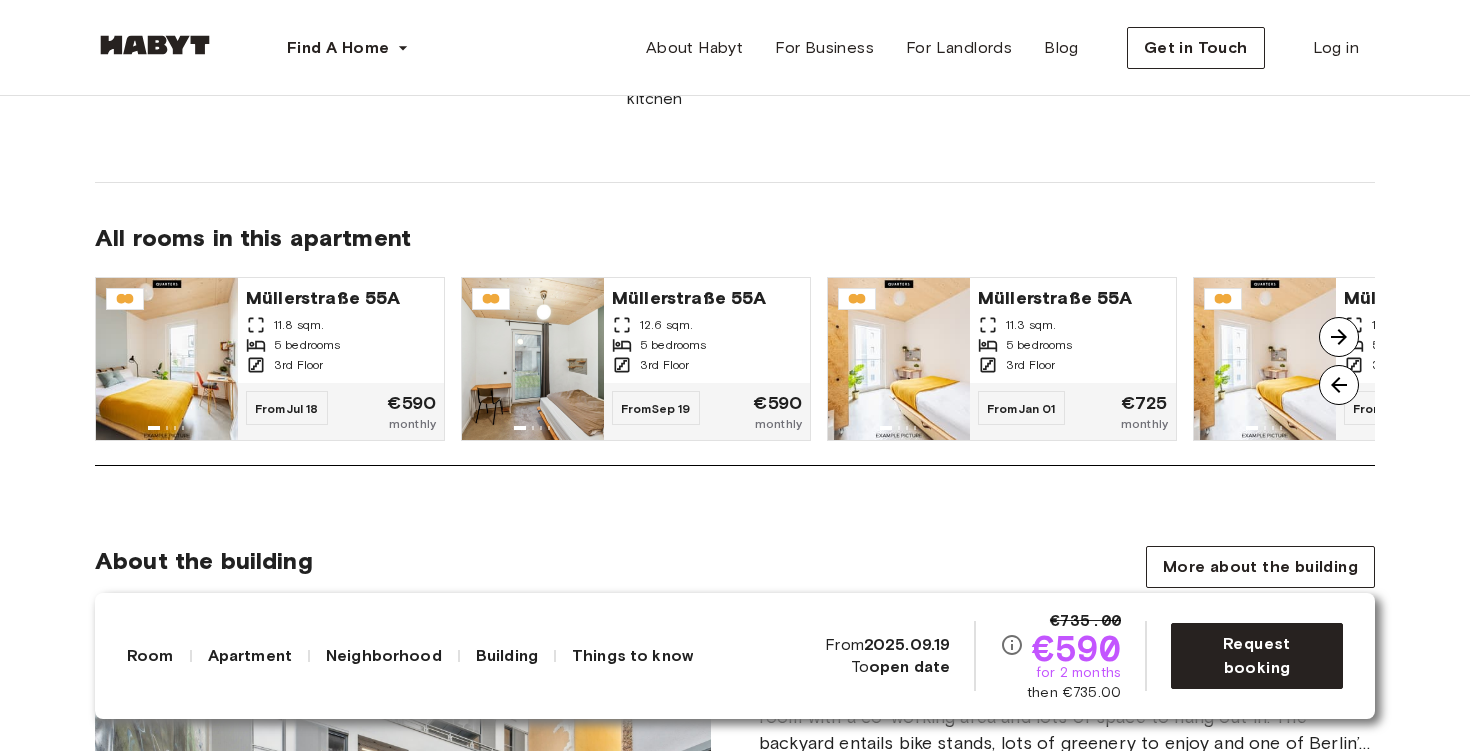 scroll, scrollTop: 1603, scrollLeft: 0, axis: vertical 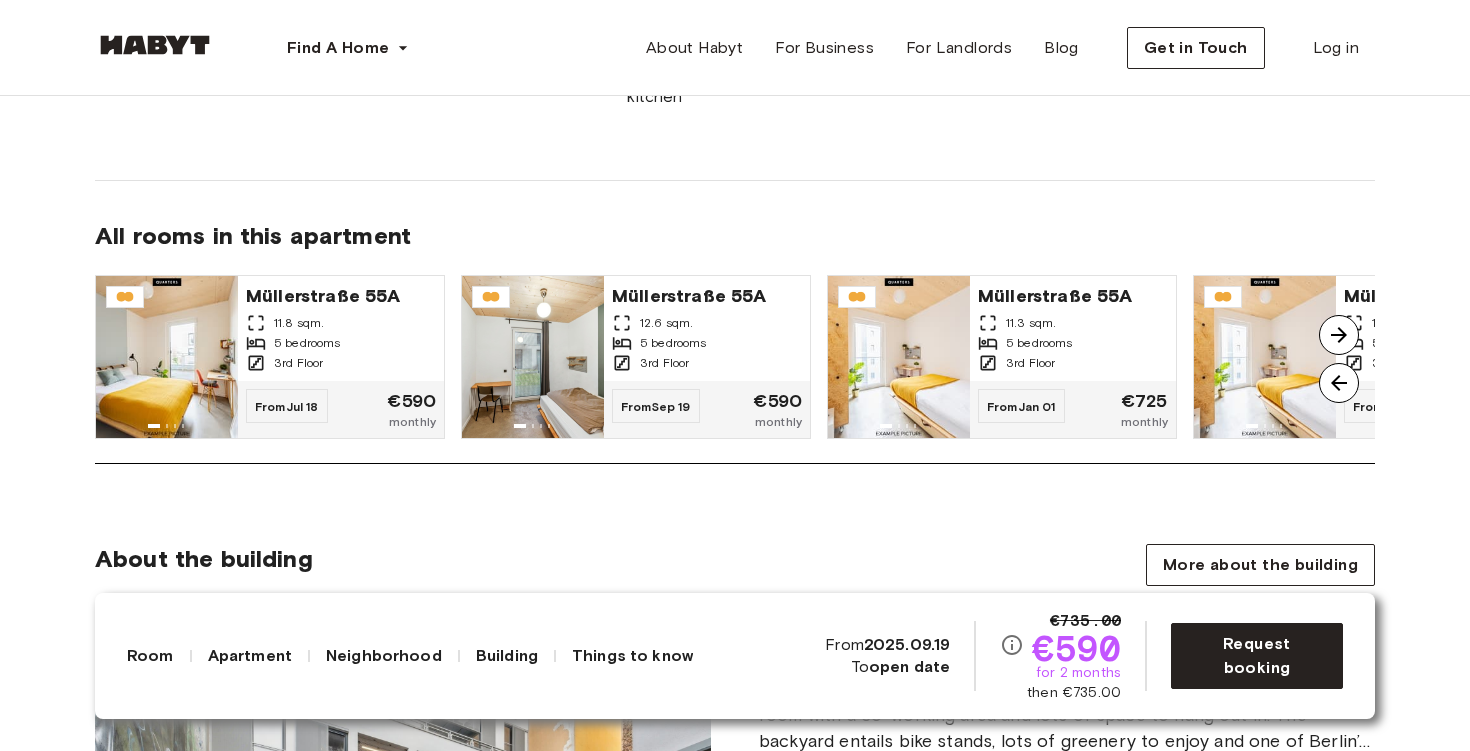 click at bounding box center [1339, 335] 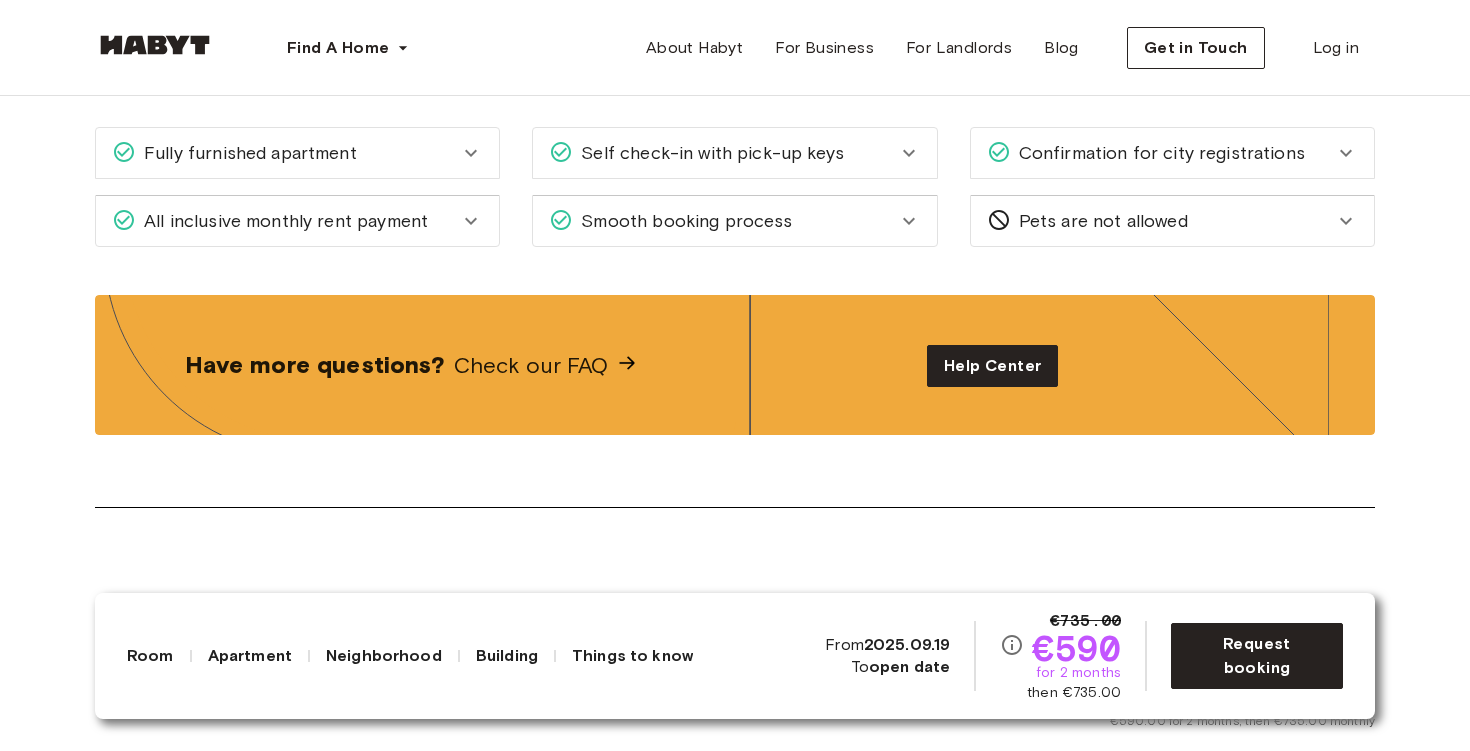 scroll, scrollTop: 3365, scrollLeft: 0, axis: vertical 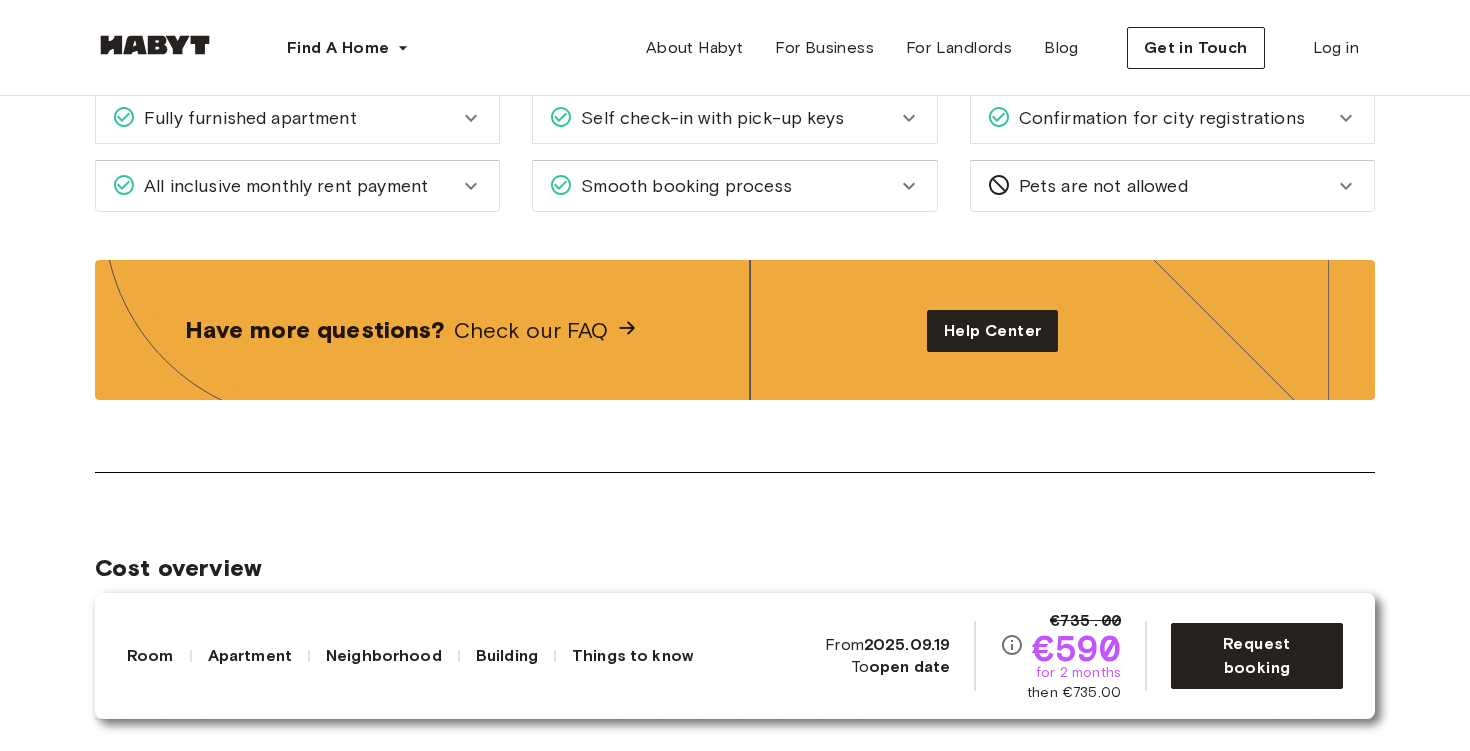 click 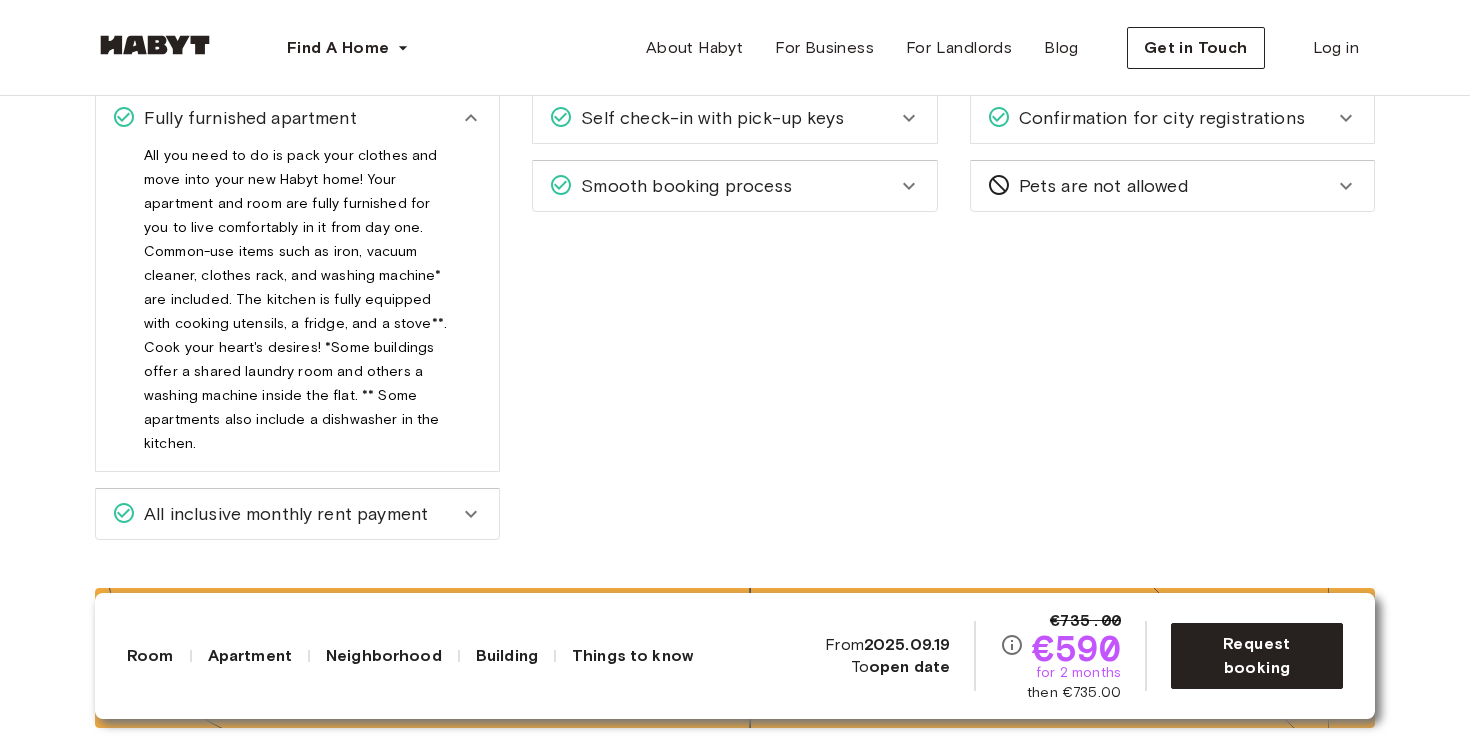 click 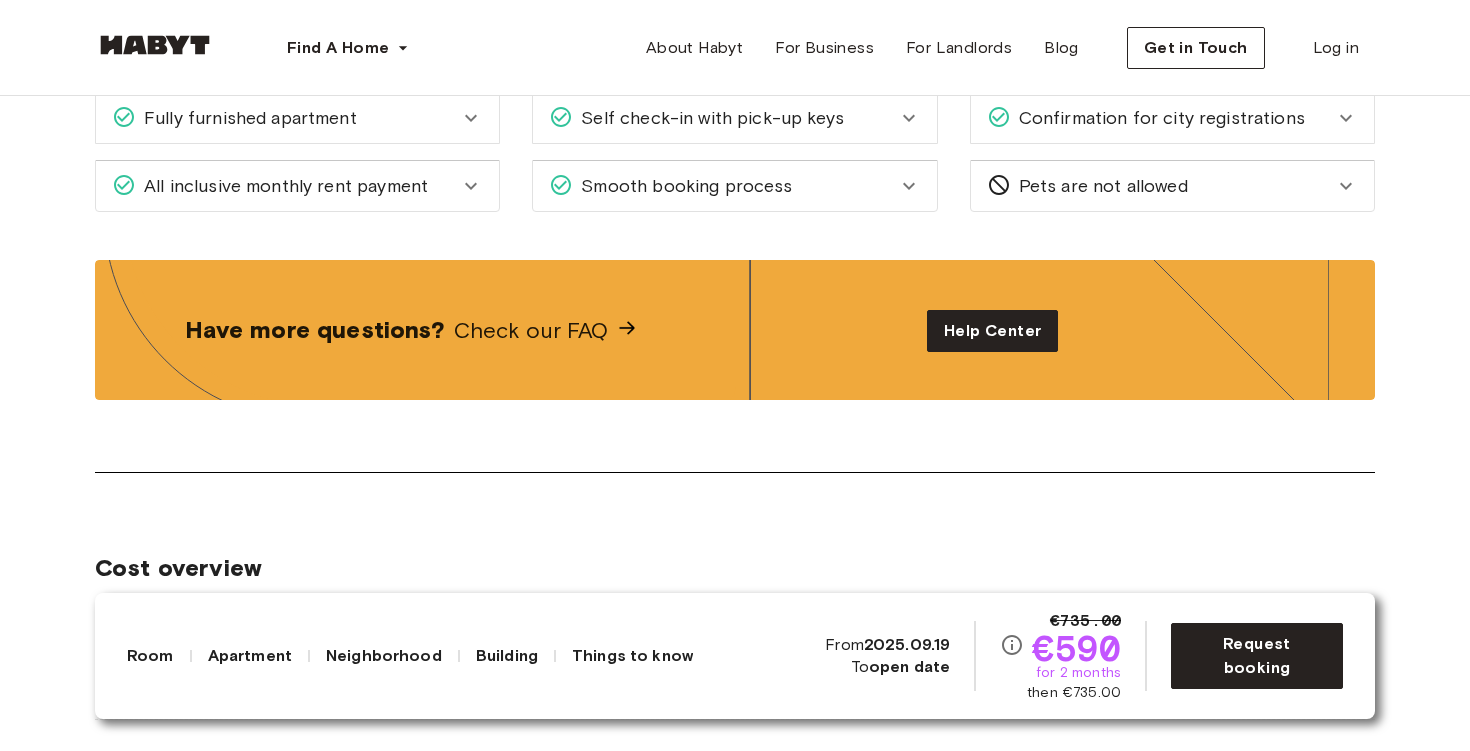 click on "Confirmation for city registrations" at bounding box center (1172, 118) 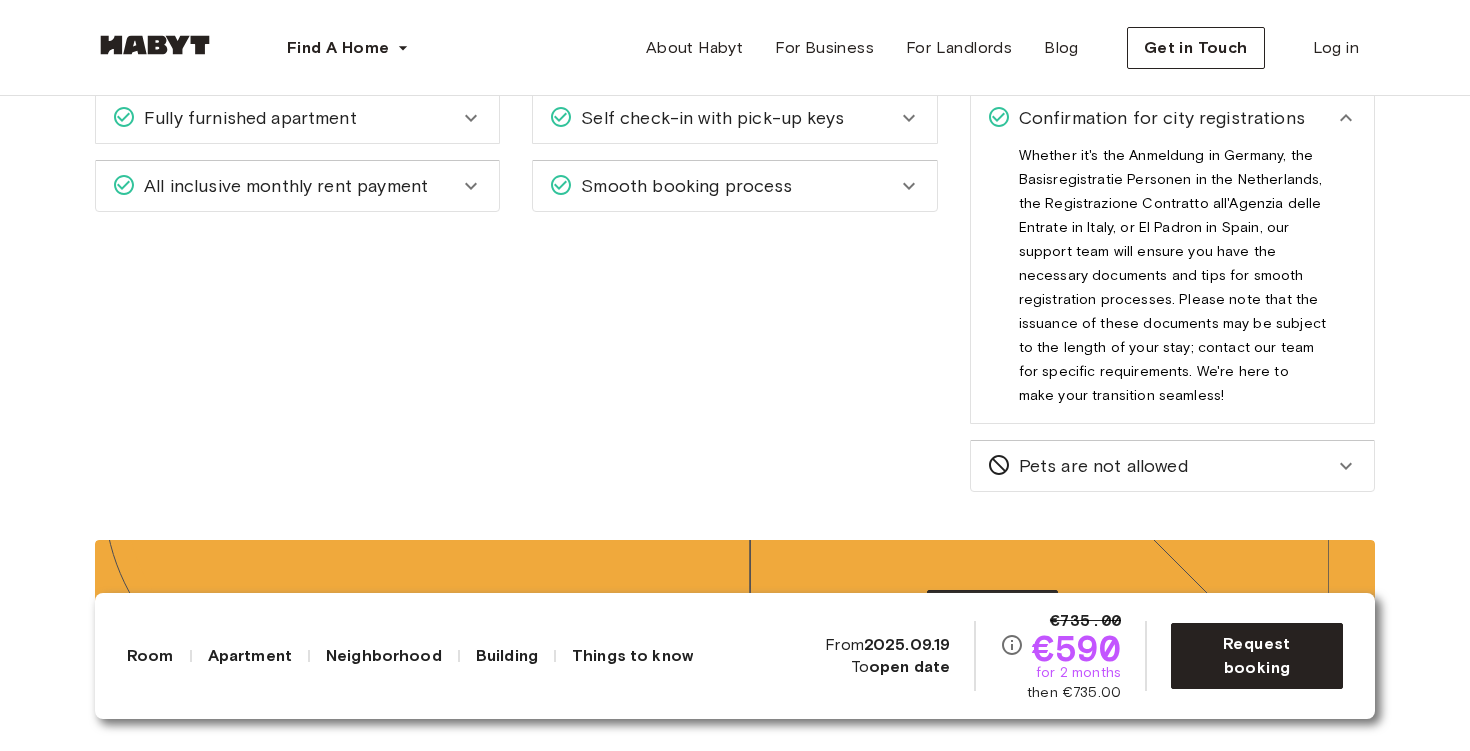 click on "Confirmation for city registrations" at bounding box center (1158, 118) 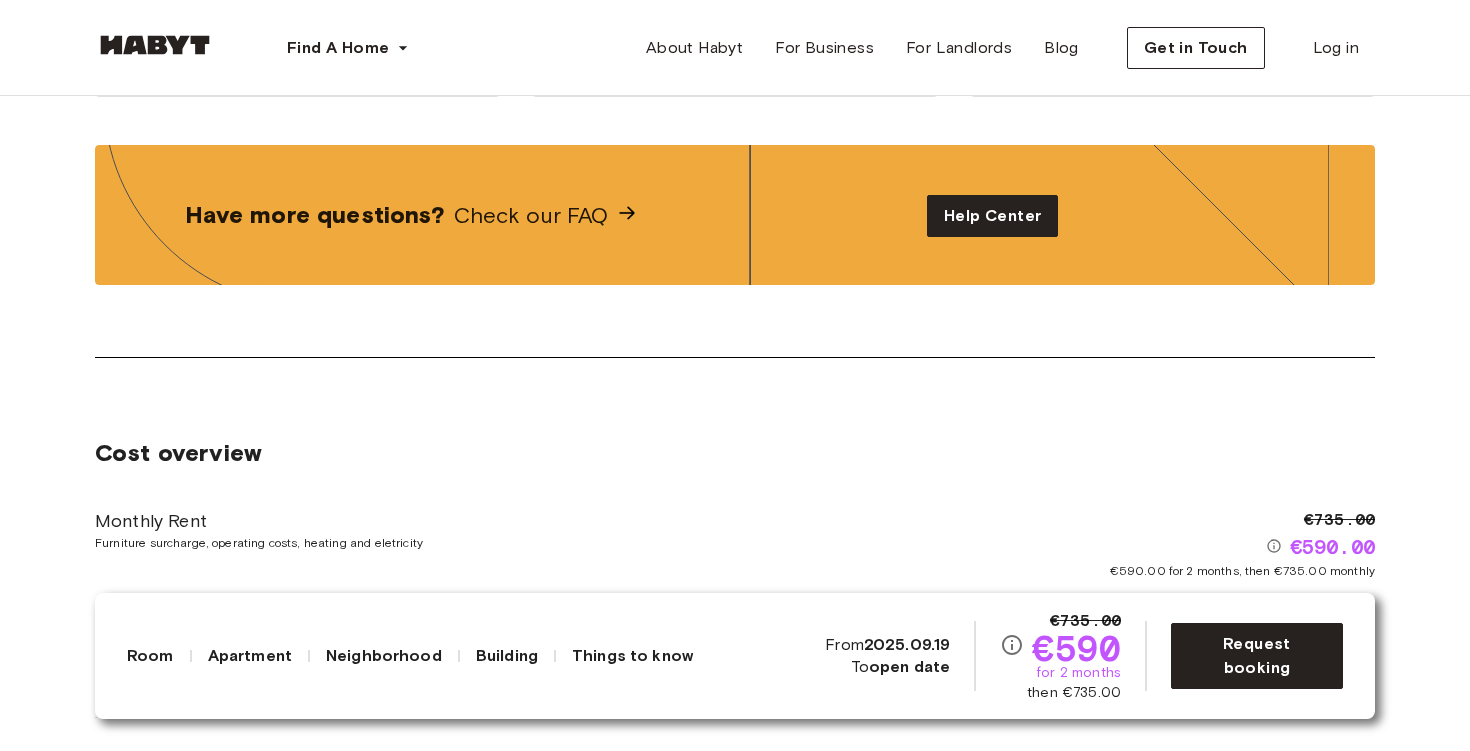 scroll, scrollTop: 3384, scrollLeft: 0, axis: vertical 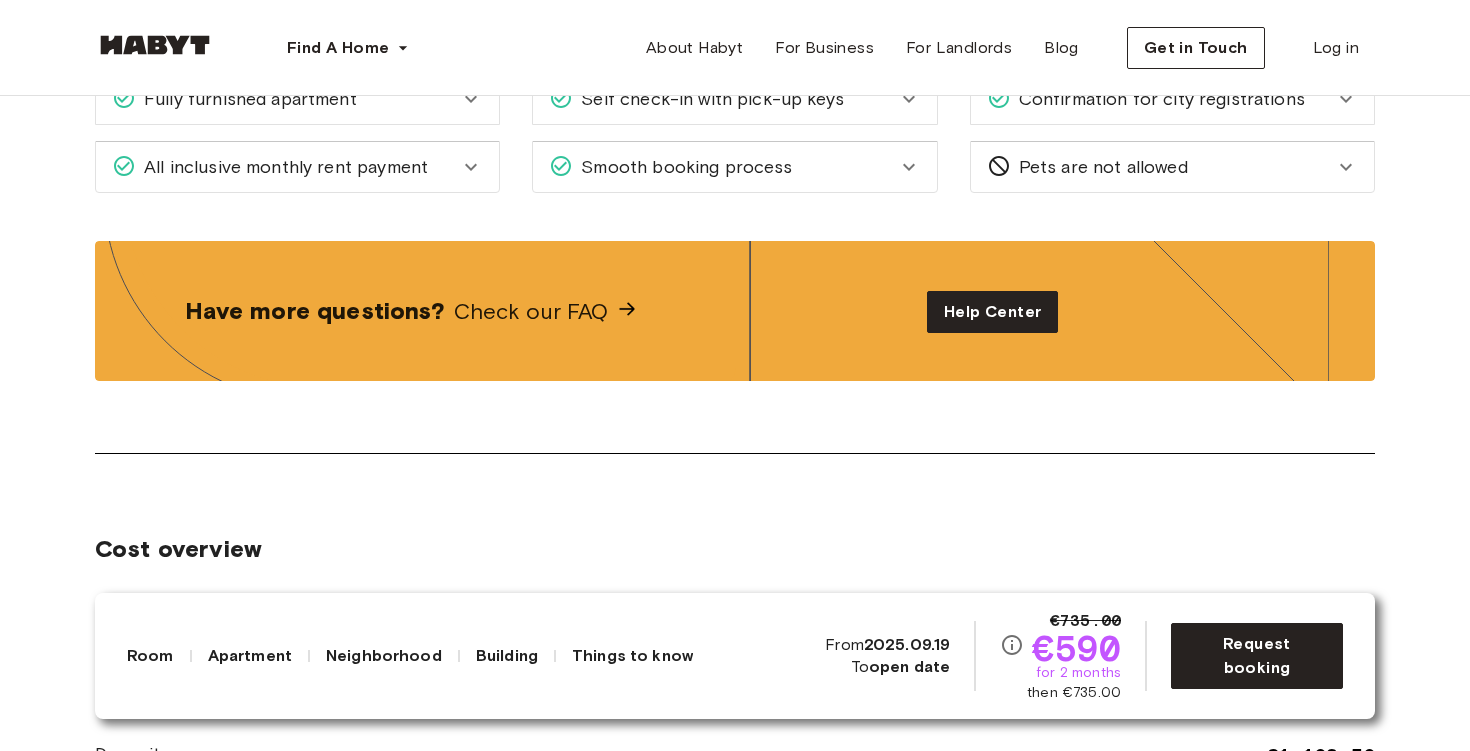 click on "All inclusive monthly rent payment" at bounding box center [297, 167] 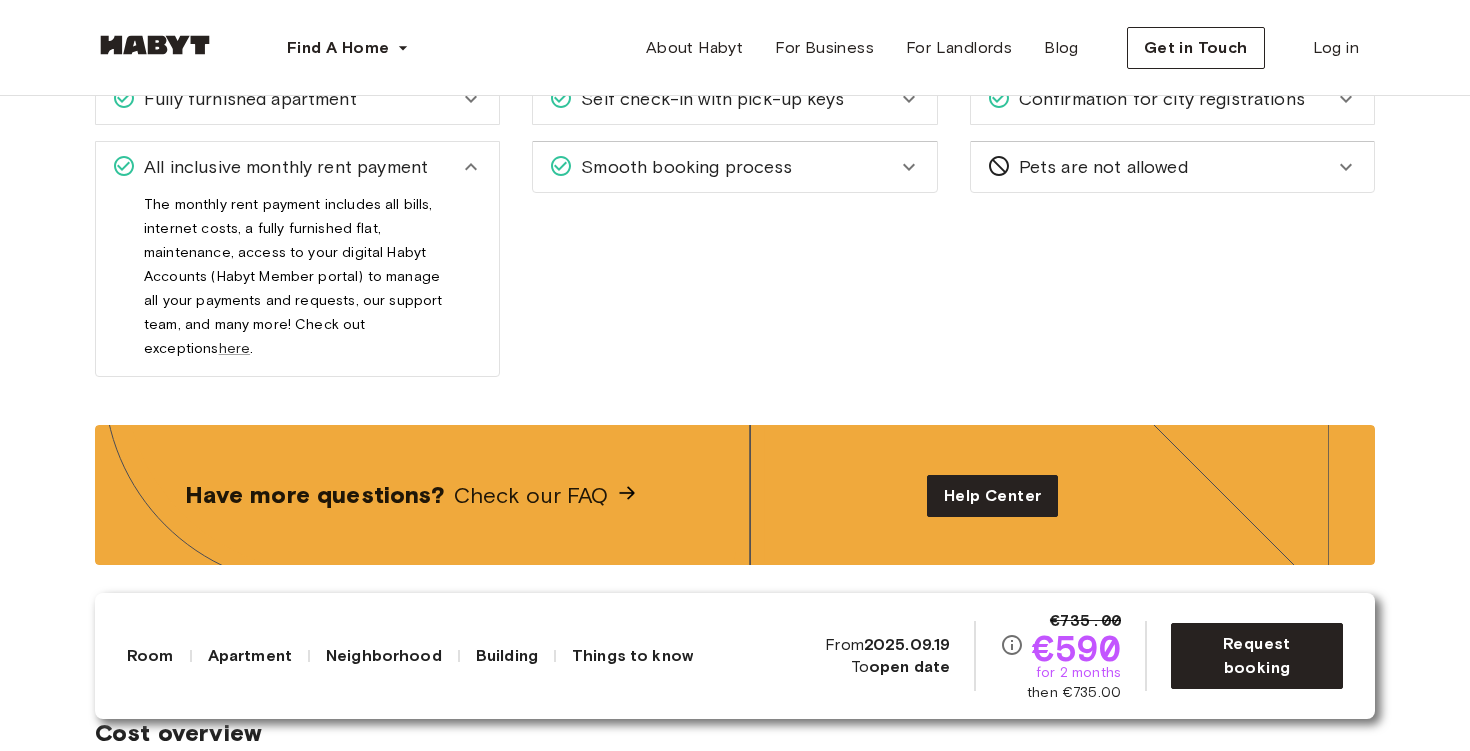 click on "All inclusive monthly rent payment" at bounding box center (282, 167) 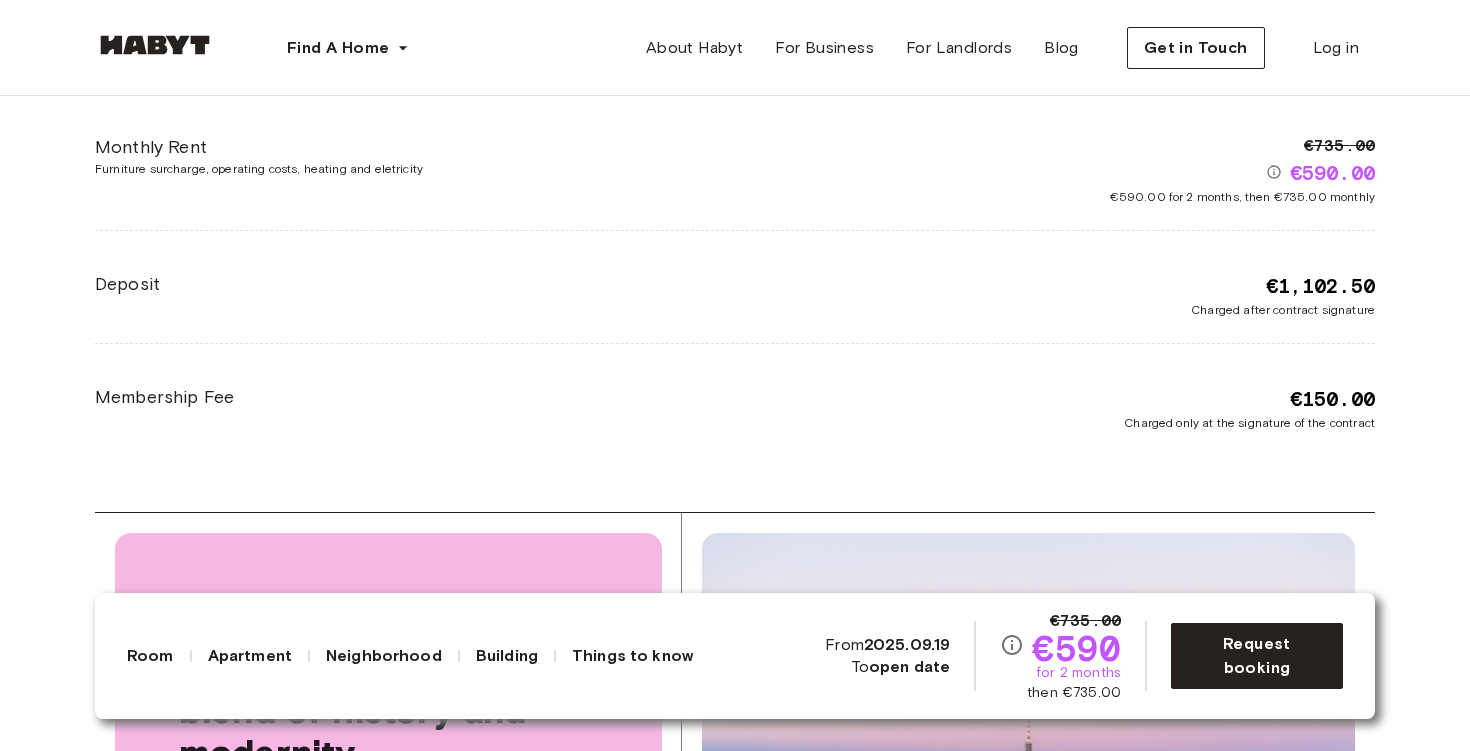scroll, scrollTop: 3851, scrollLeft: 0, axis: vertical 